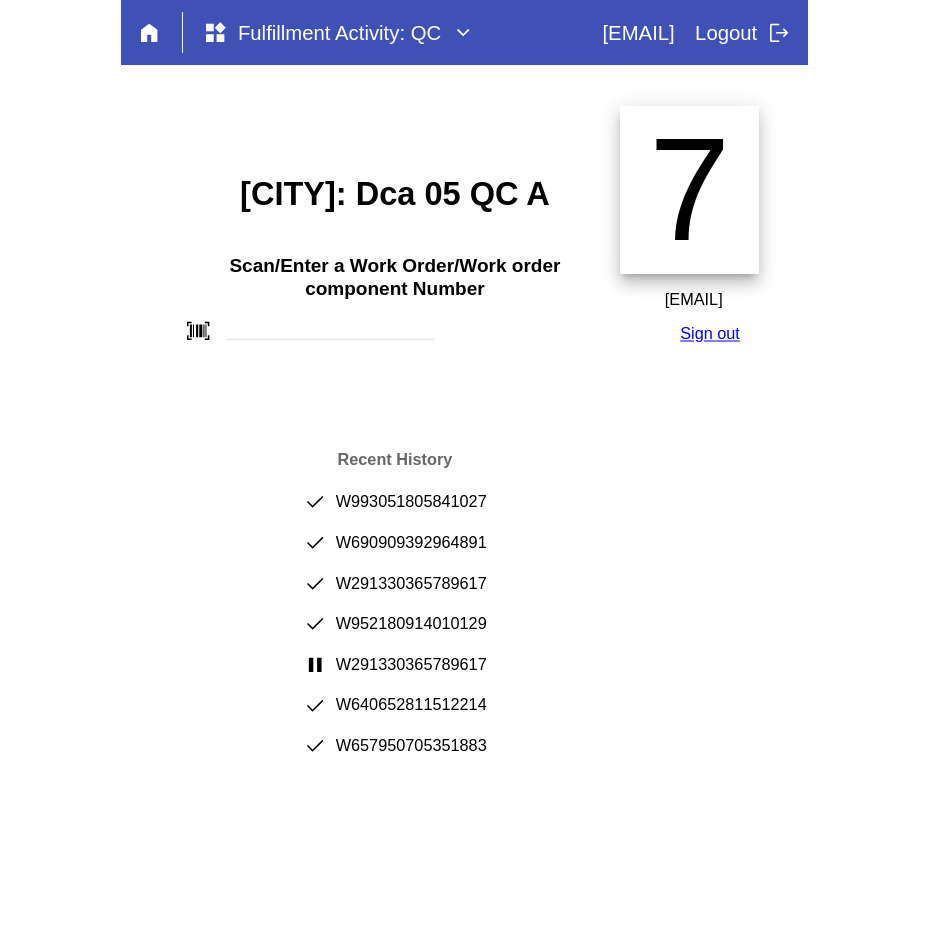 scroll, scrollTop: 0, scrollLeft: 0, axis: both 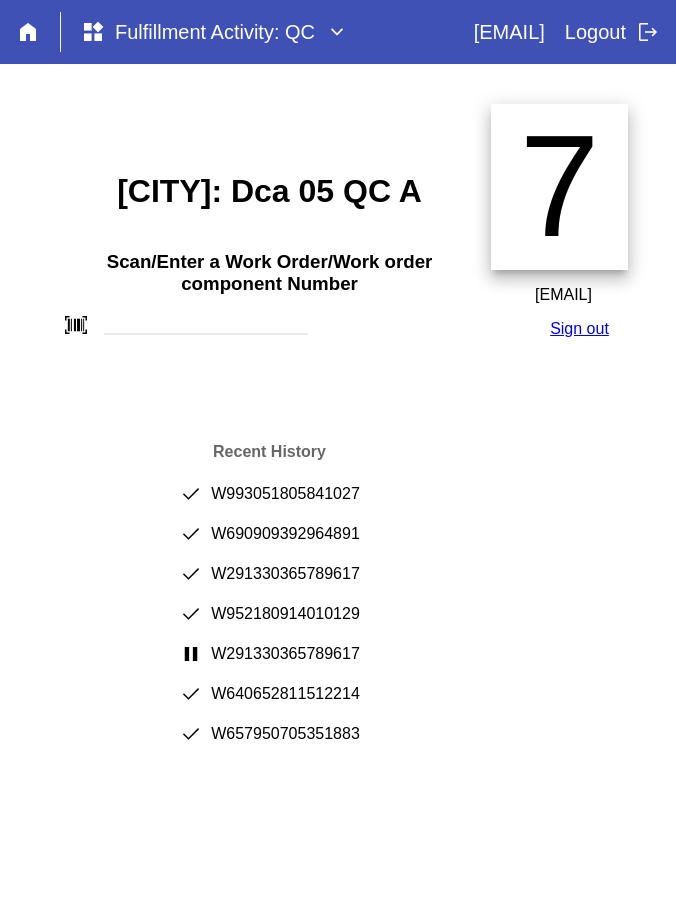 click on "Recent History done W993051805841027 done W690909392964891 done W291330365789617 done W952180914010129 pause W291330365789617 done W640652811512214 done W657950705351883" at bounding box center [269, 591] 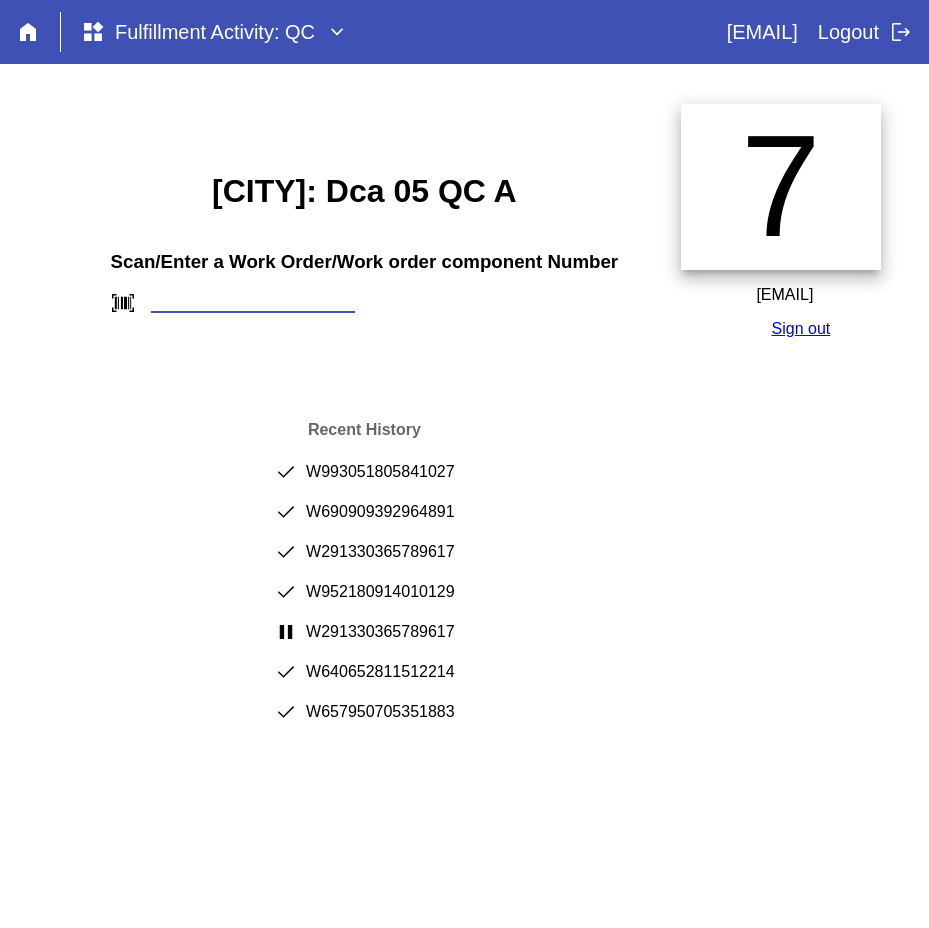 click at bounding box center (253, 302) 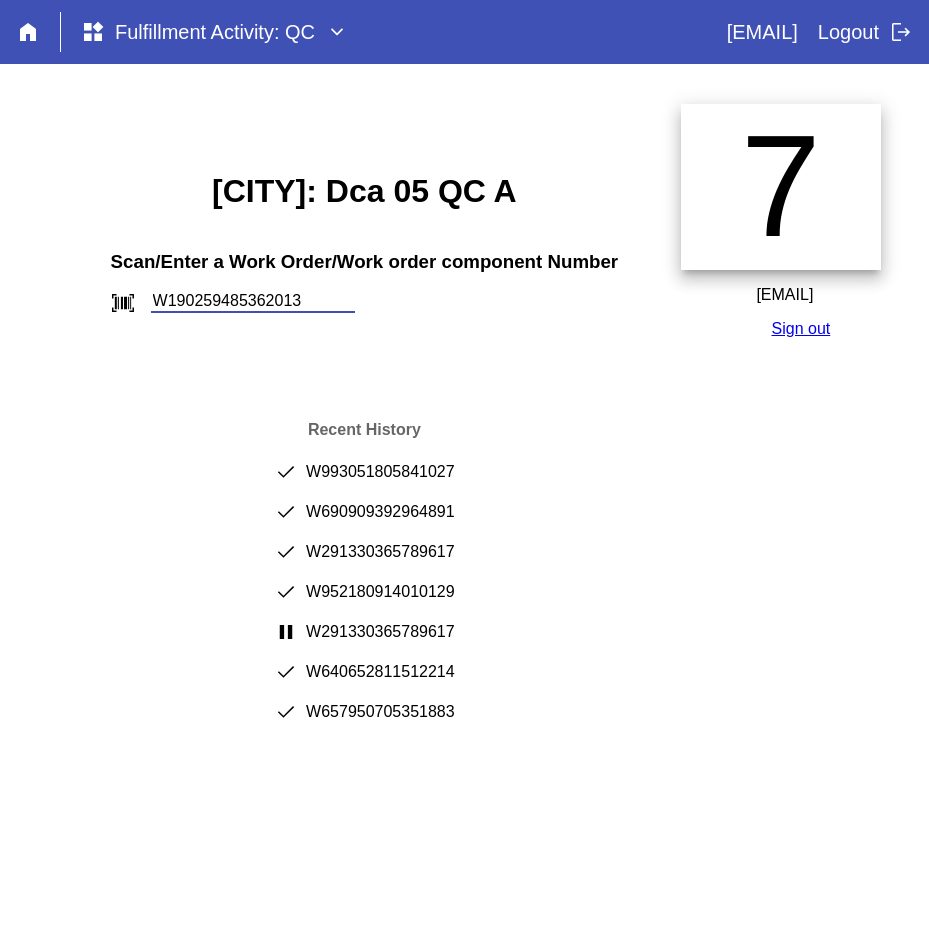 type on "W190259485362013" 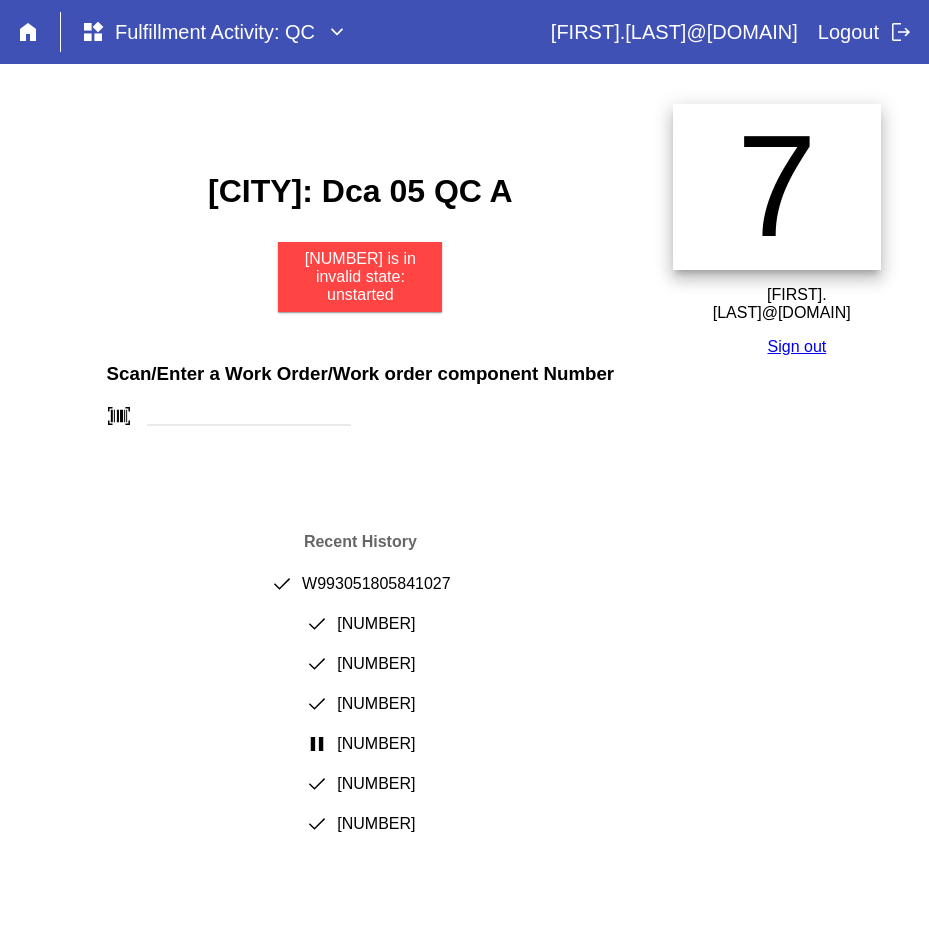 scroll, scrollTop: 0, scrollLeft: 0, axis: both 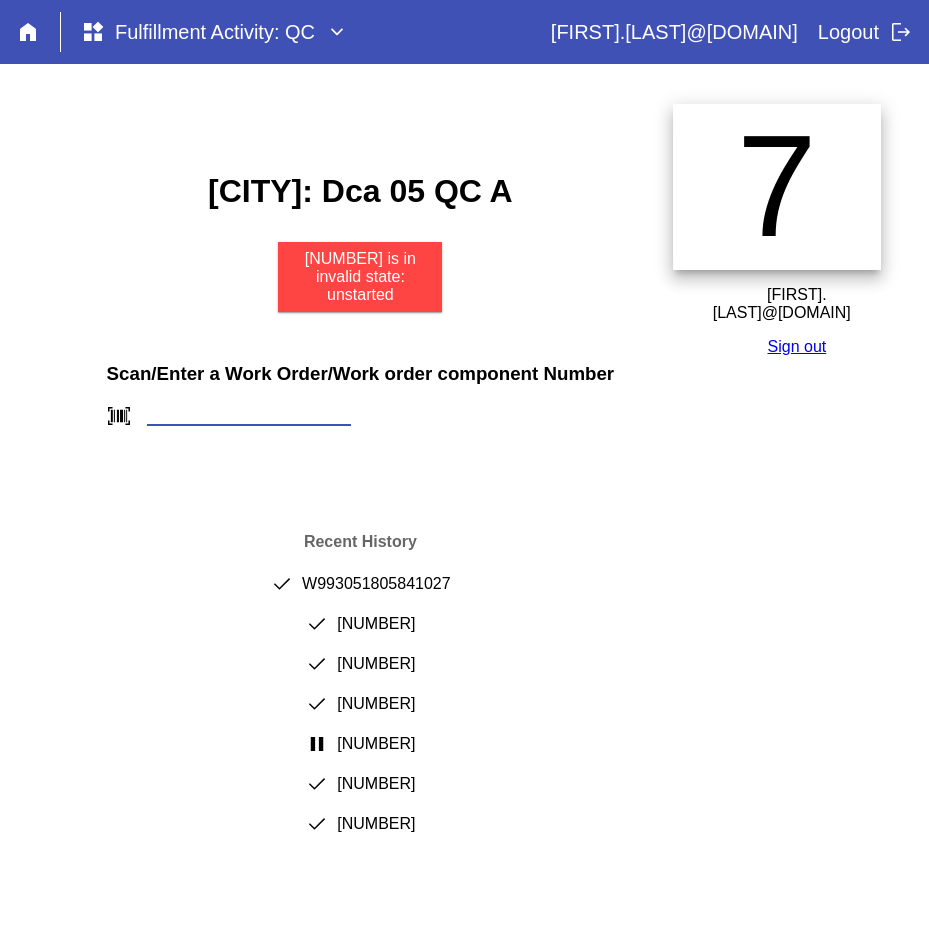 click at bounding box center [249, 415] 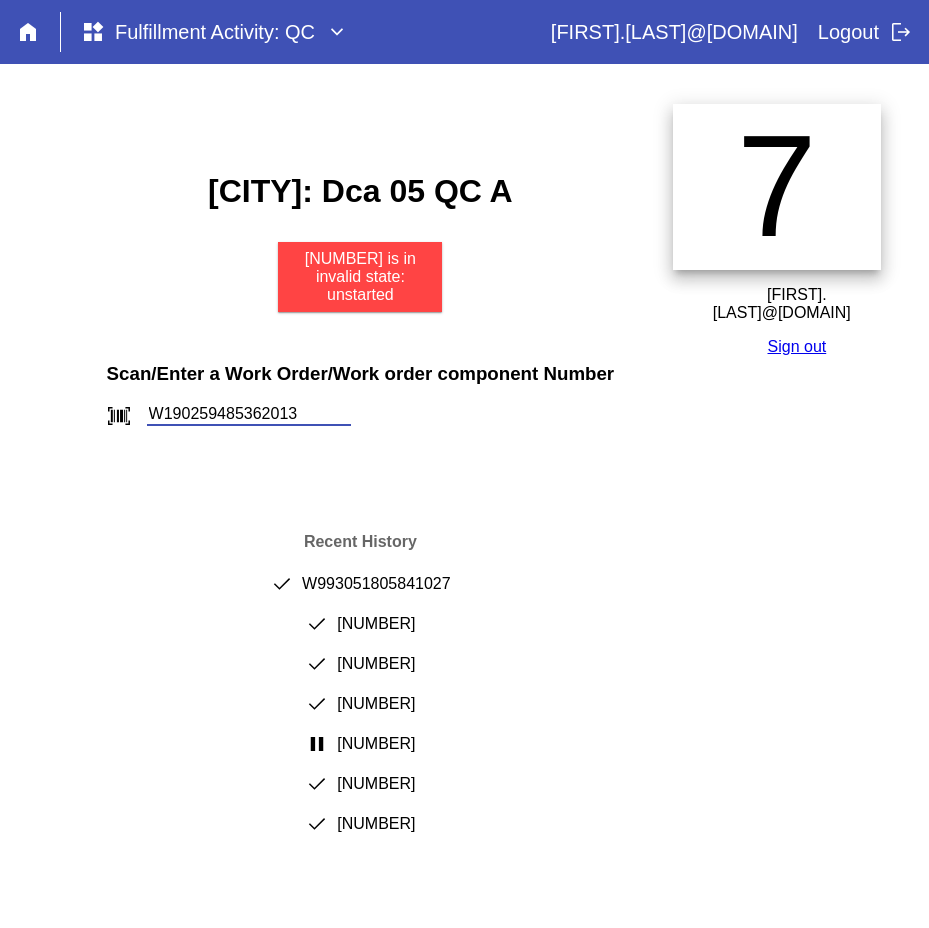 type on "W190259485362013" 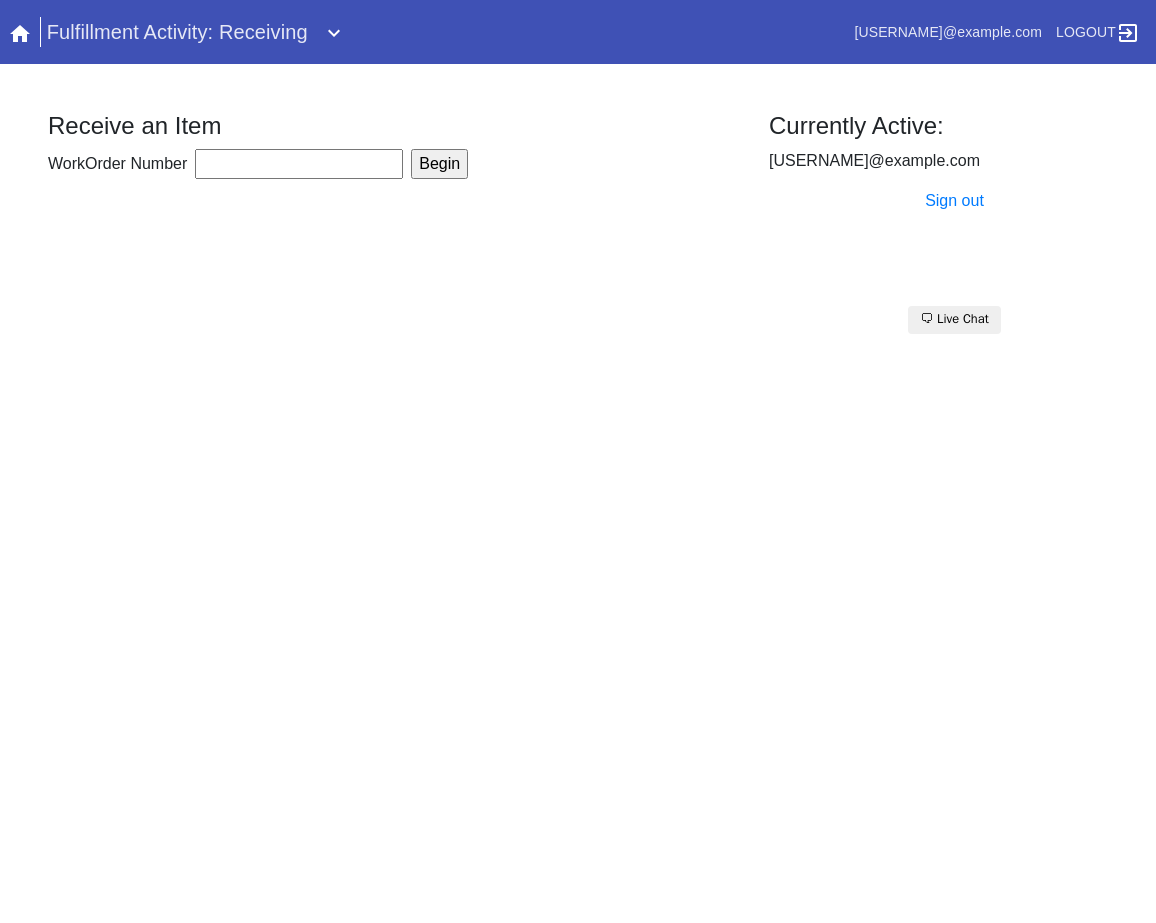 scroll, scrollTop: 0, scrollLeft: 0, axis: both 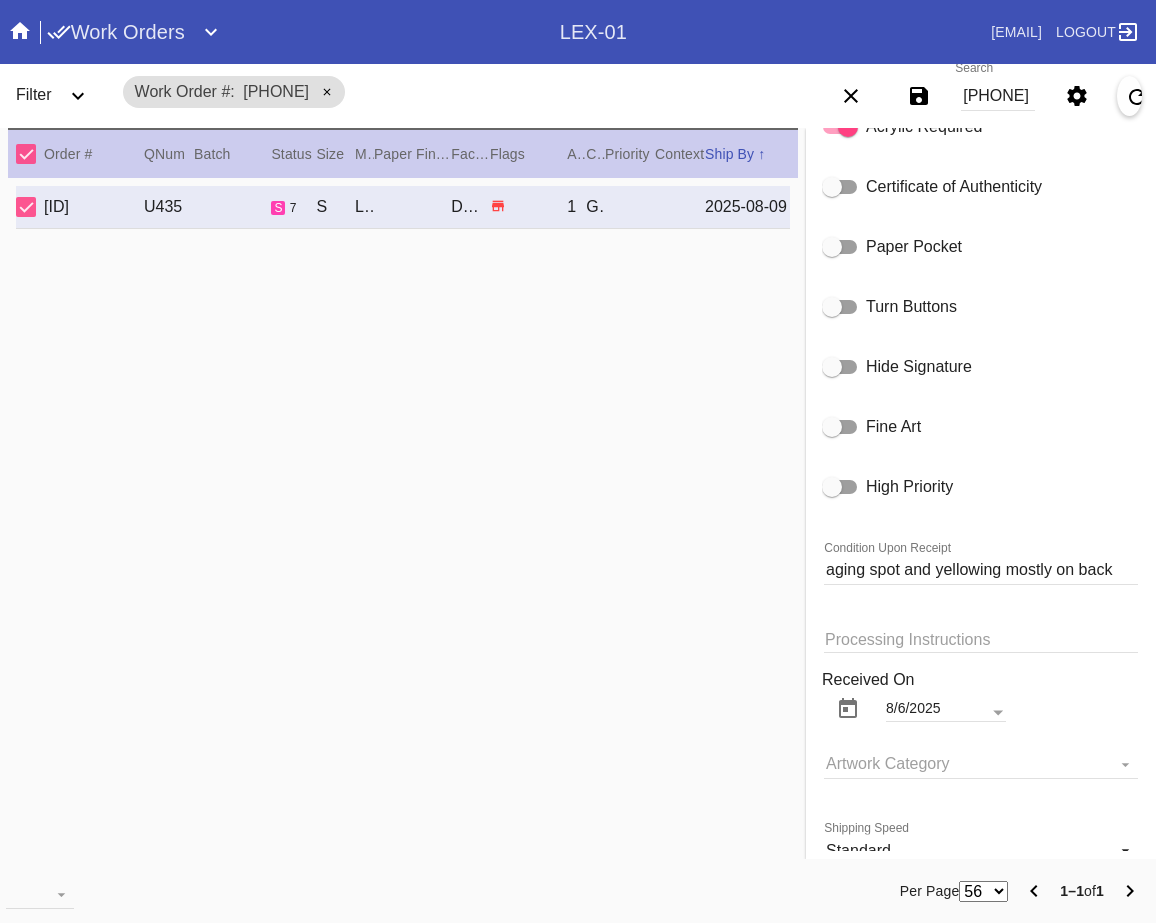 click on "W555337593242279" at bounding box center (998, 96) 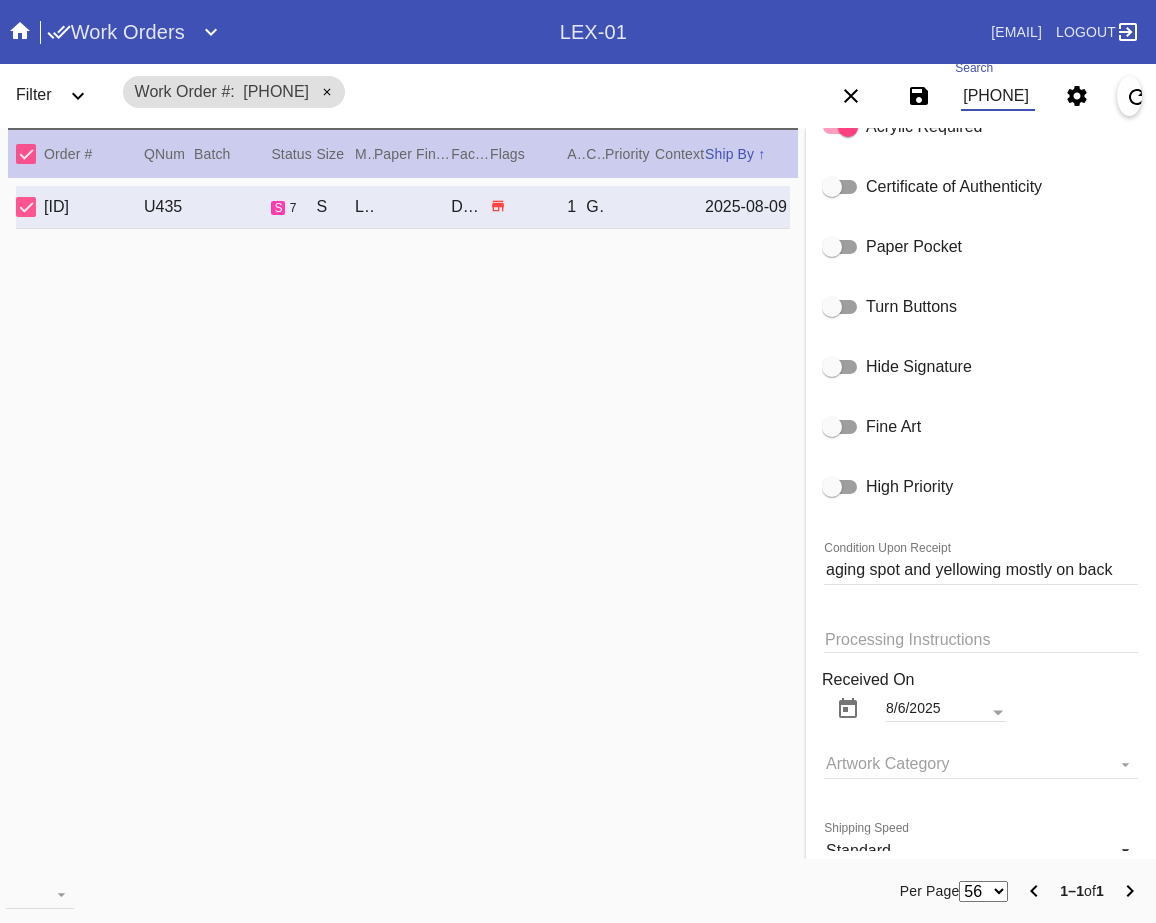click on "W555337593242279" at bounding box center [998, 96] 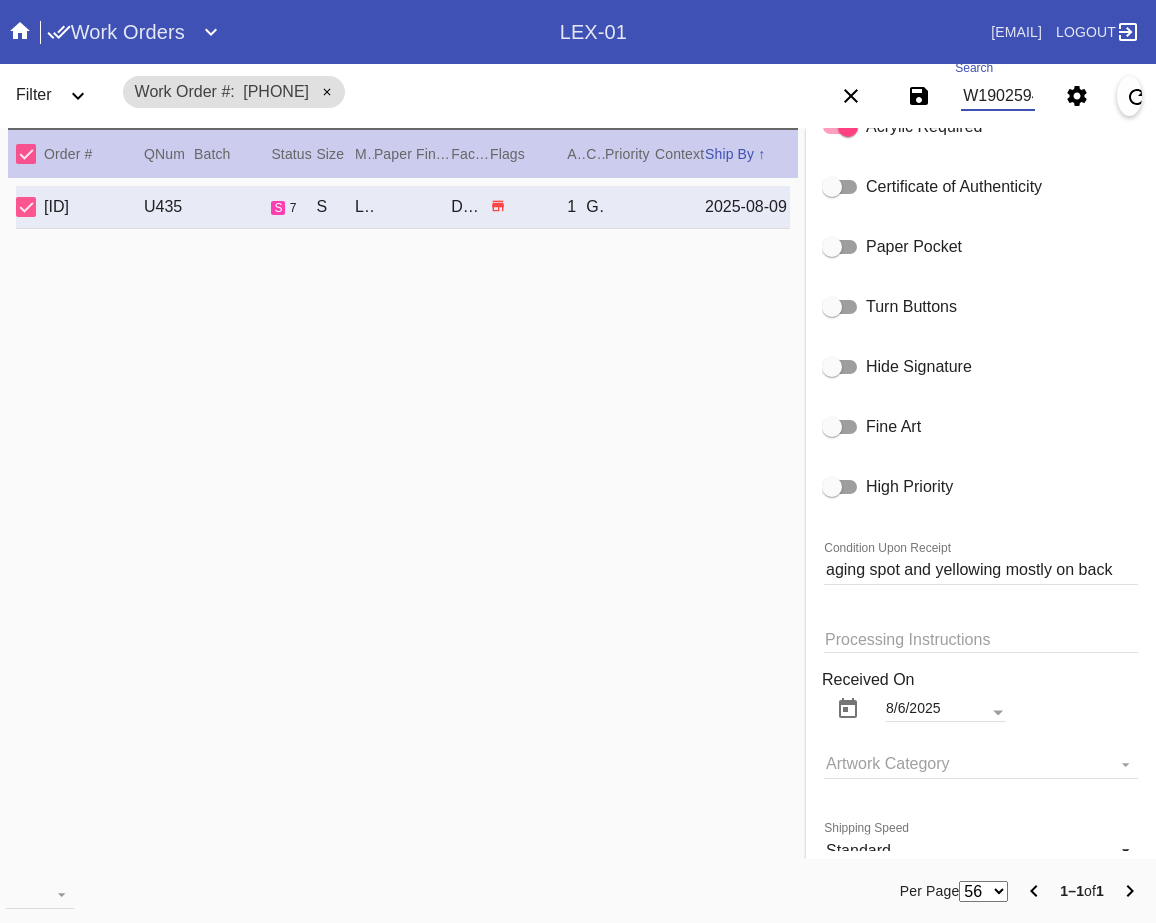 type on "W190259485362013" 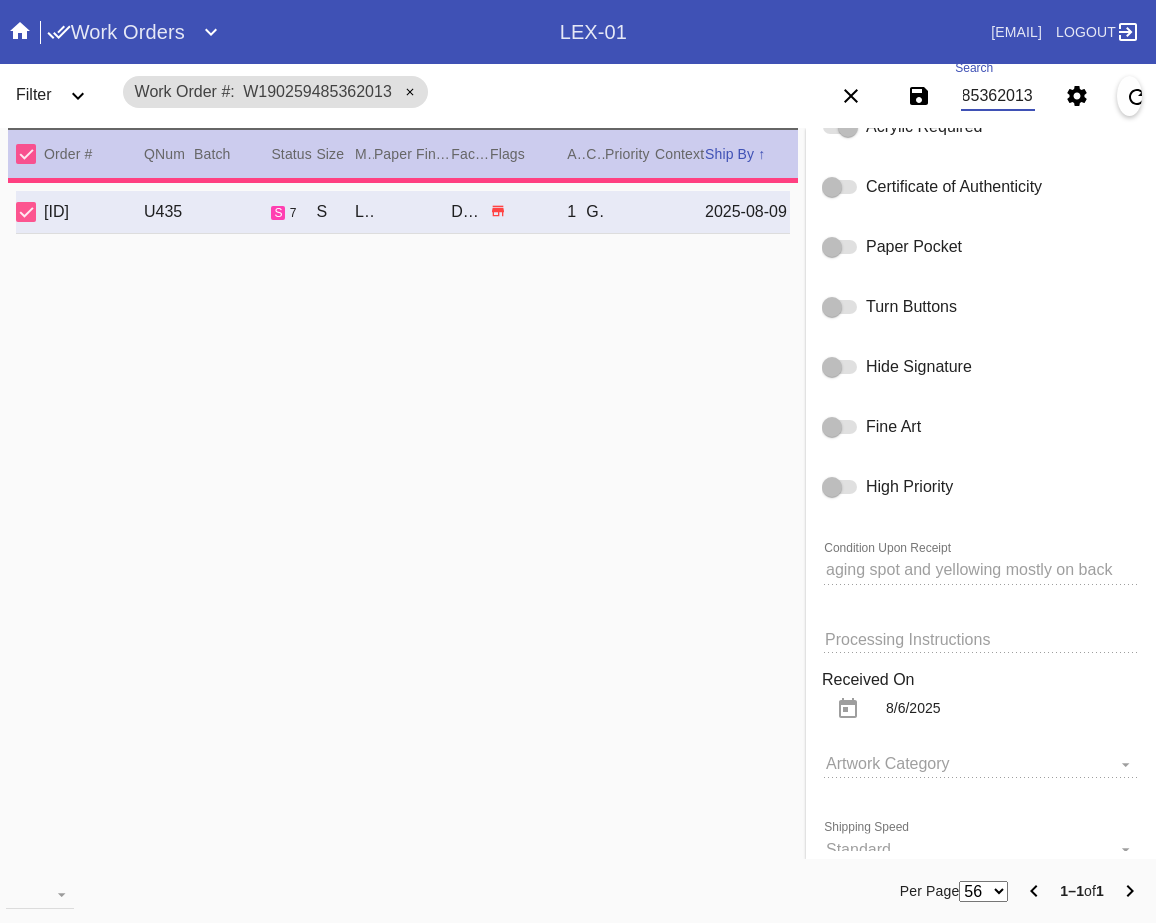 type on "1.5" 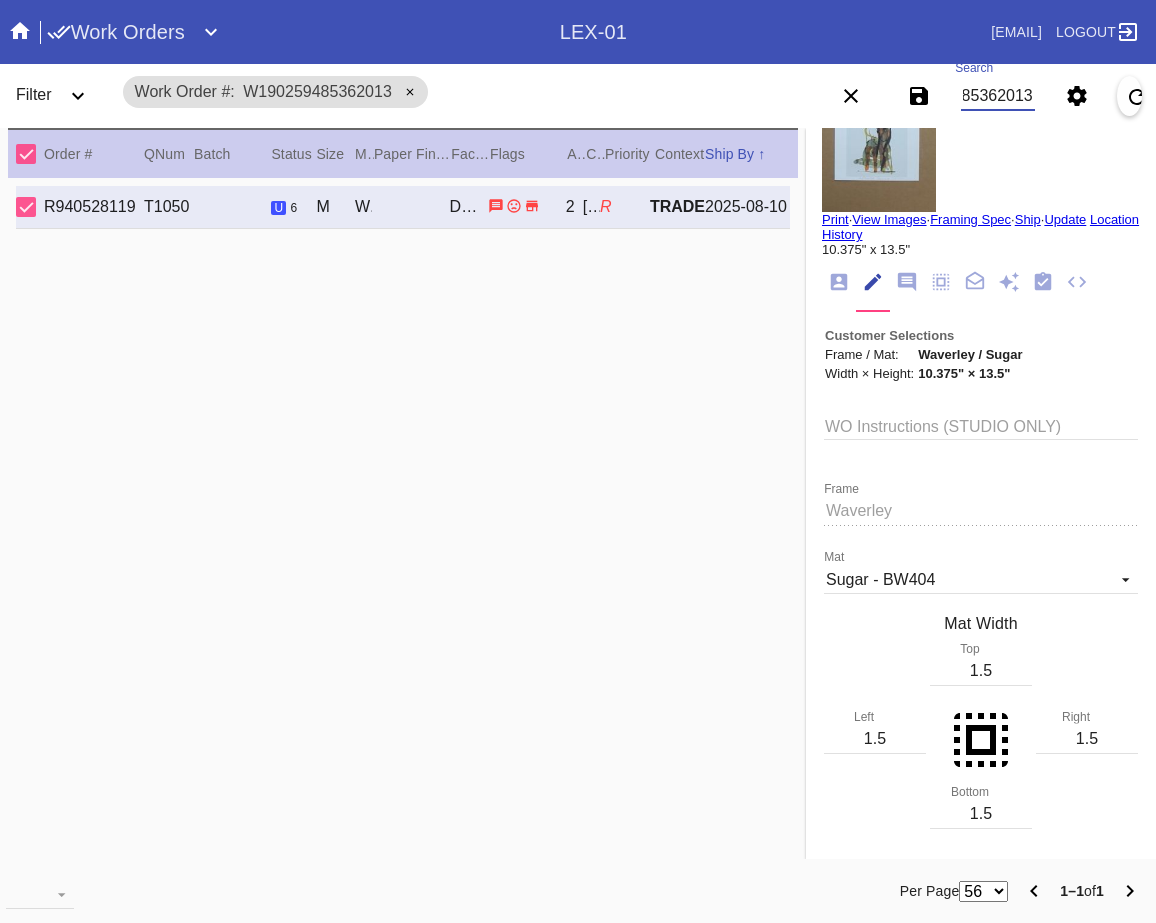 scroll, scrollTop: 0, scrollLeft: 0, axis: both 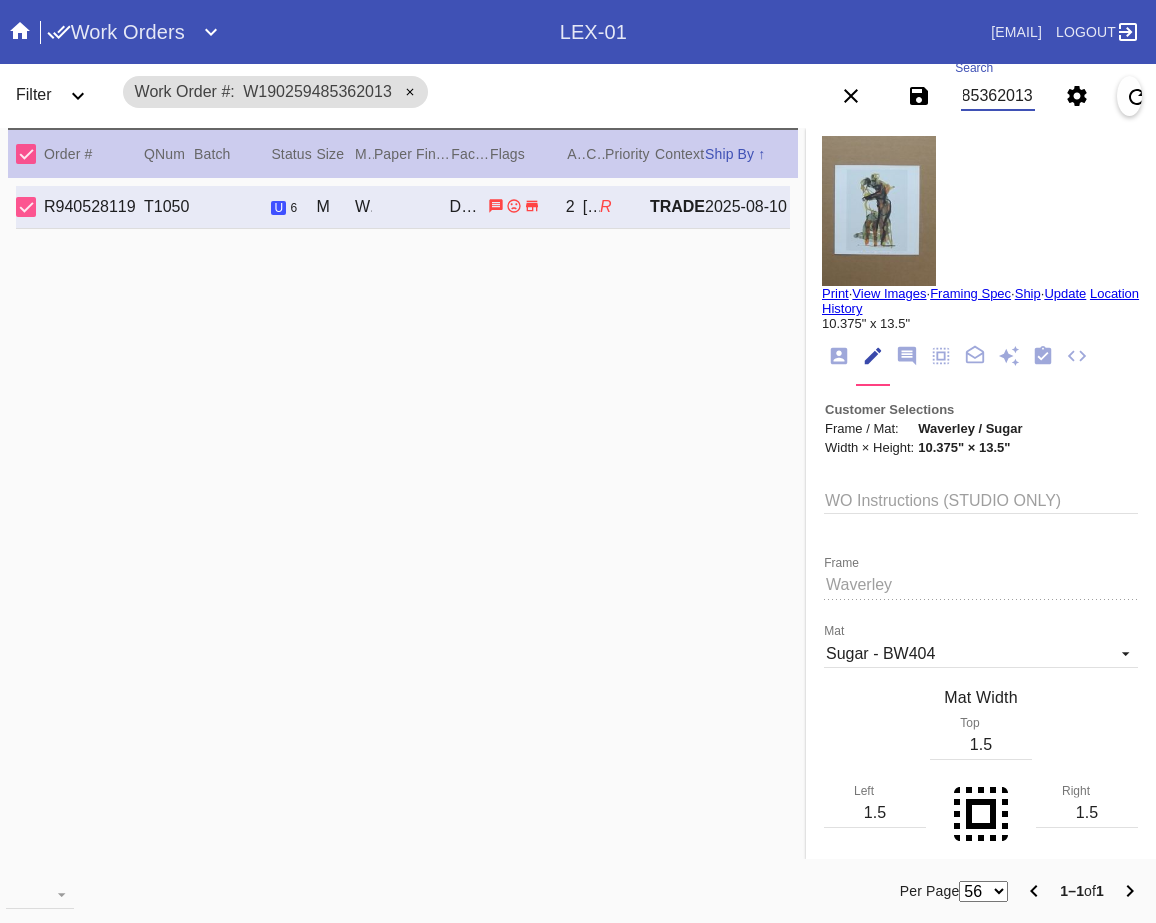 click on "Framing Spec" at bounding box center (970, 293) 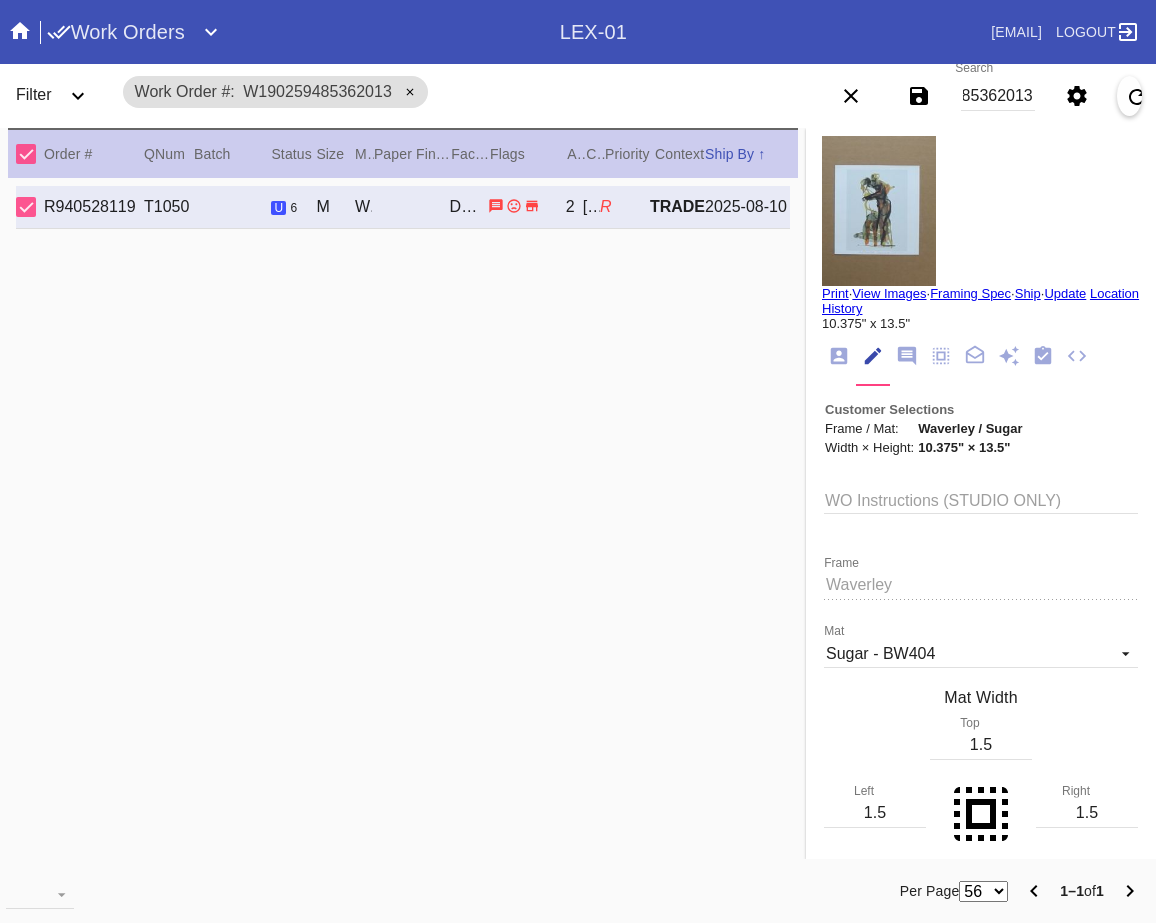 scroll, scrollTop: 0, scrollLeft: 0, axis: both 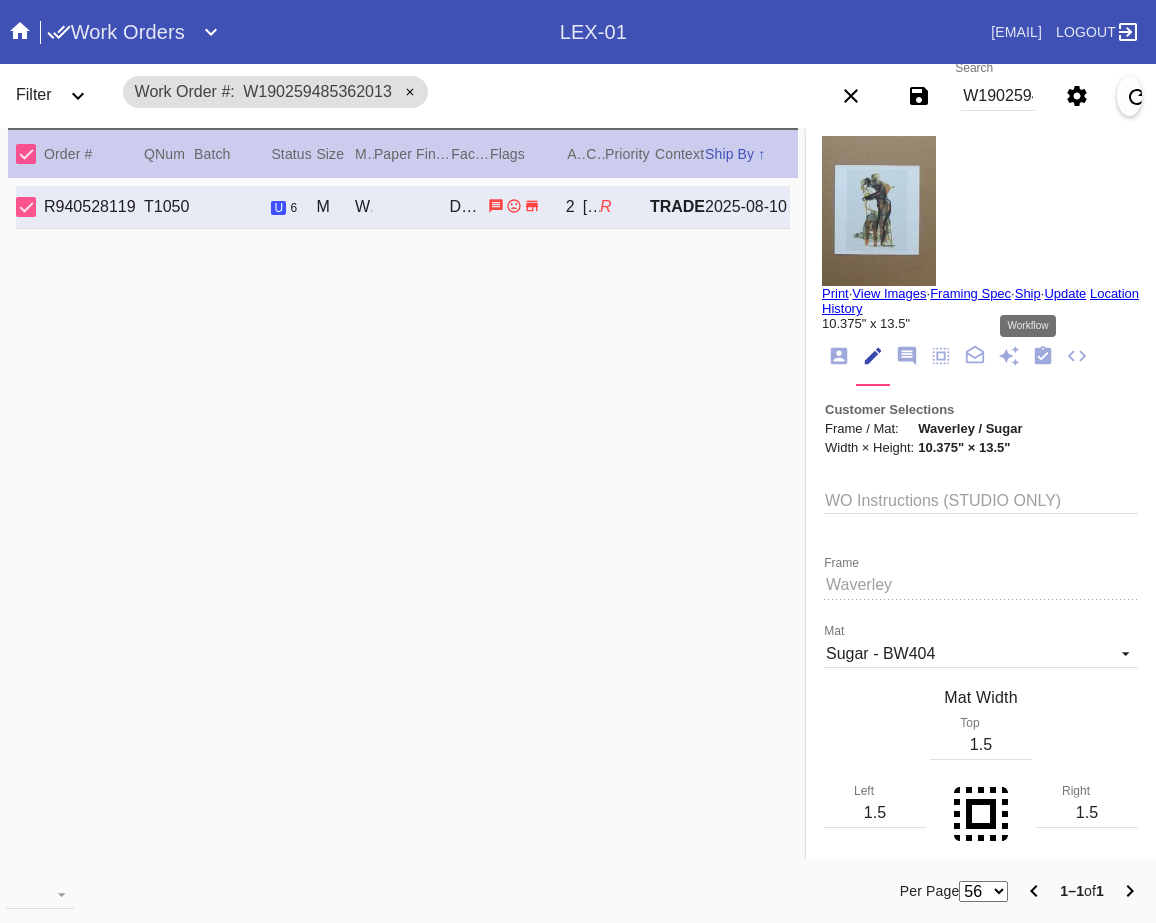 click 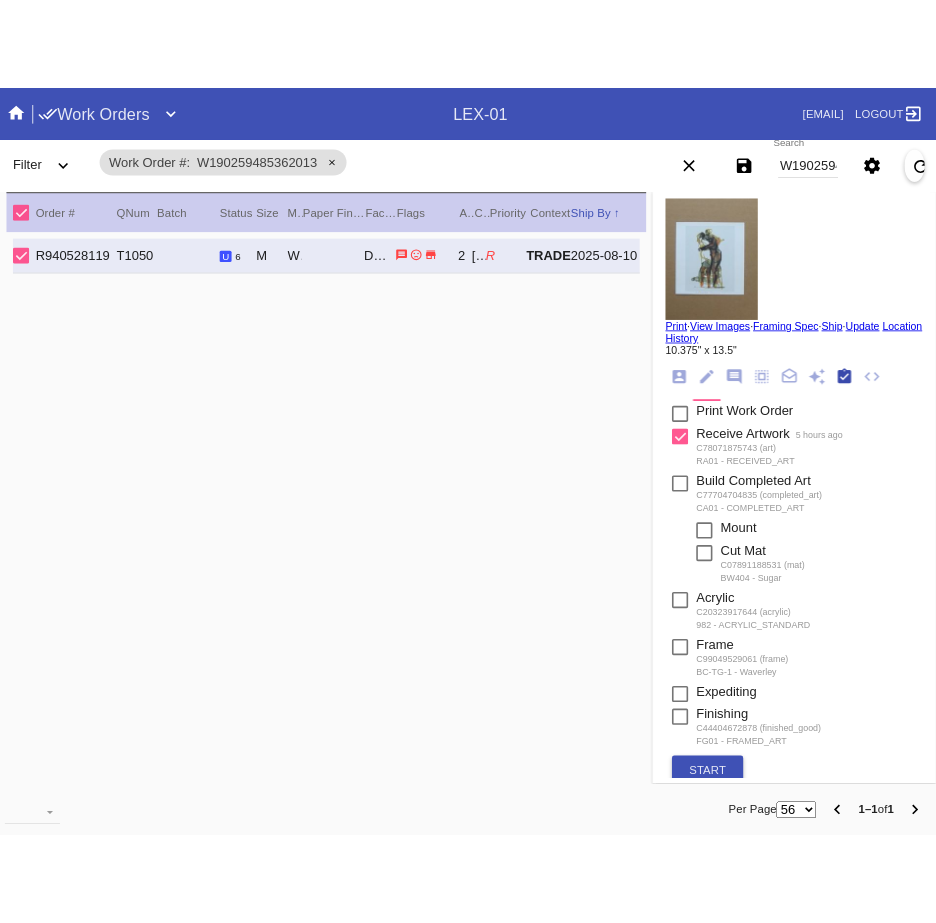 scroll, scrollTop: 320, scrollLeft: 0, axis: vertical 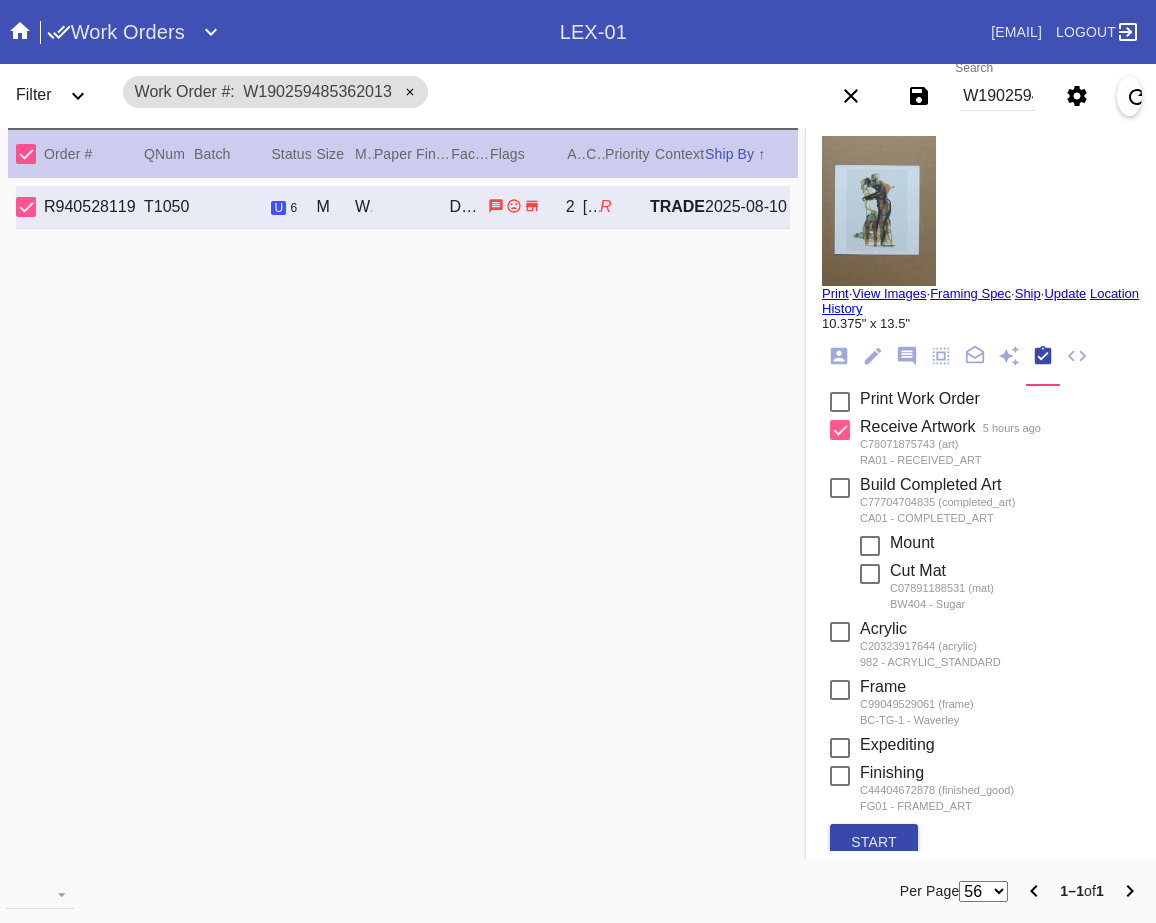 click on "start" at bounding box center (874, 842) 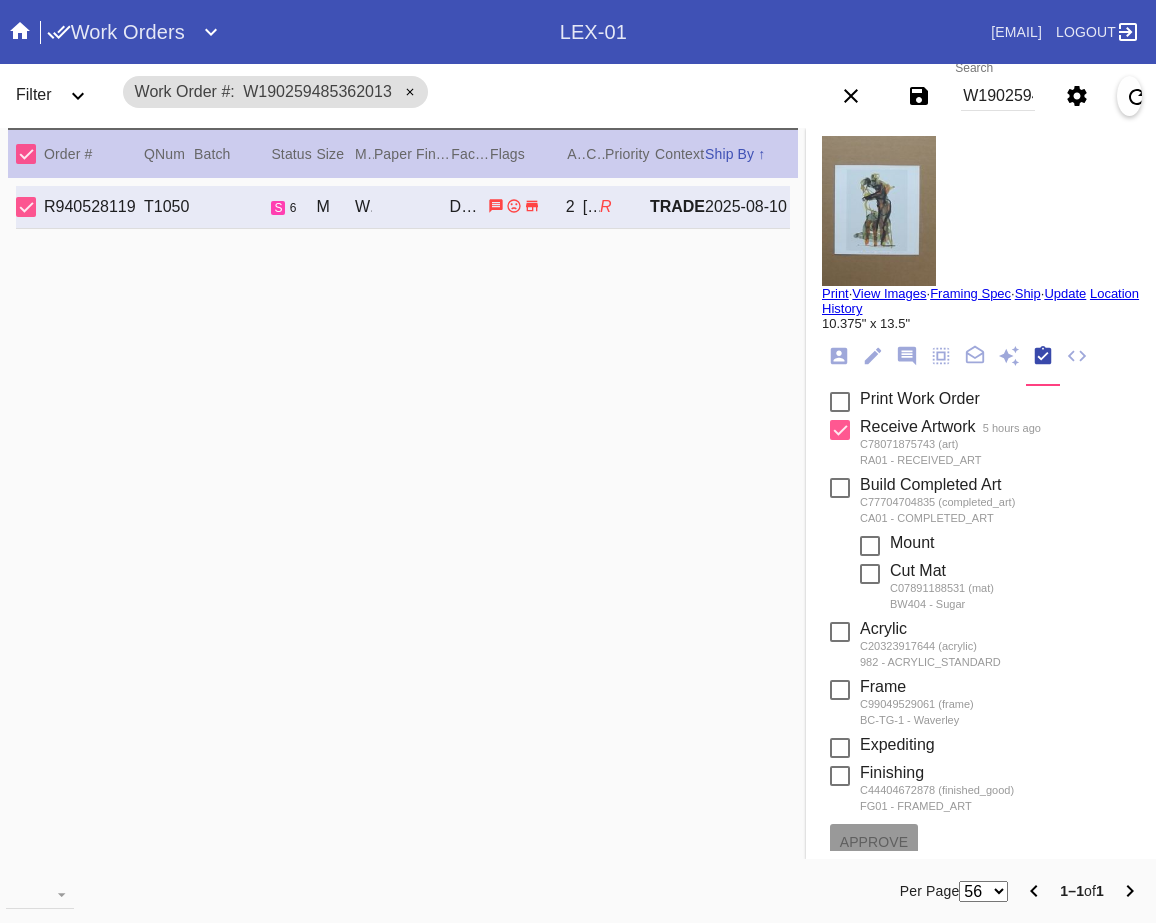 drag, startPoint x: 100, startPoint y: 301, endPoint x: 43, endPoint y: 324, distance: 61.46544 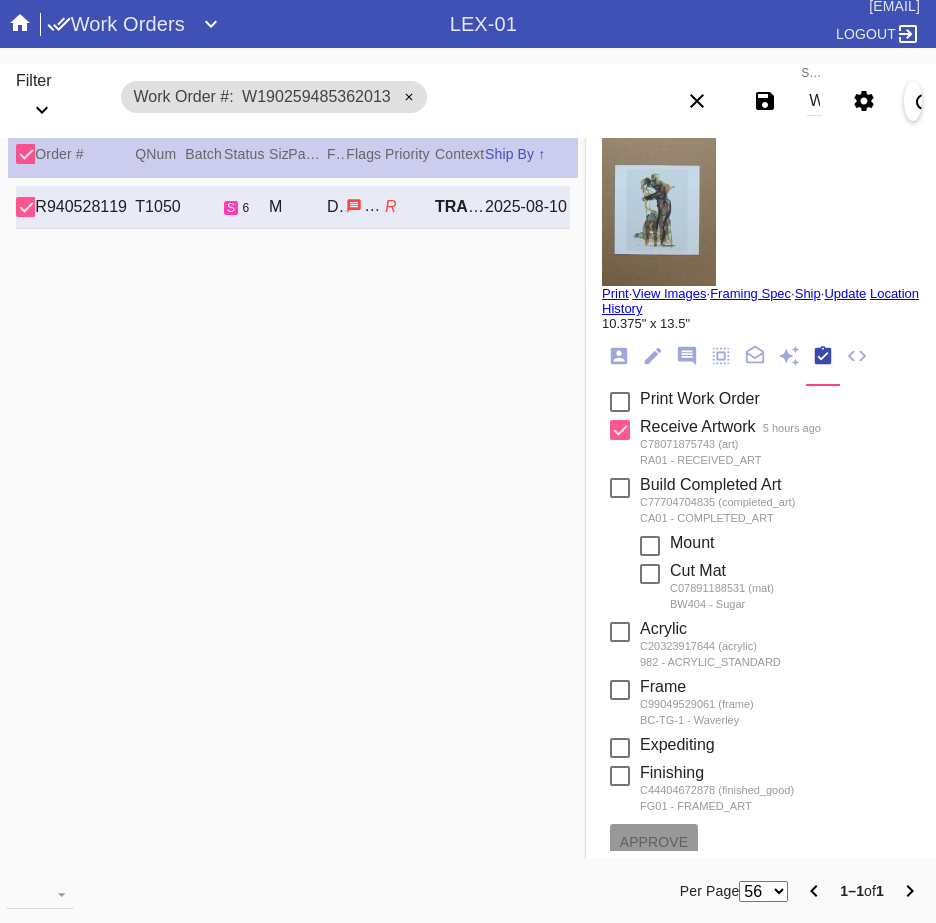 click on "W190259485362013" at bounding box center (814, 101) 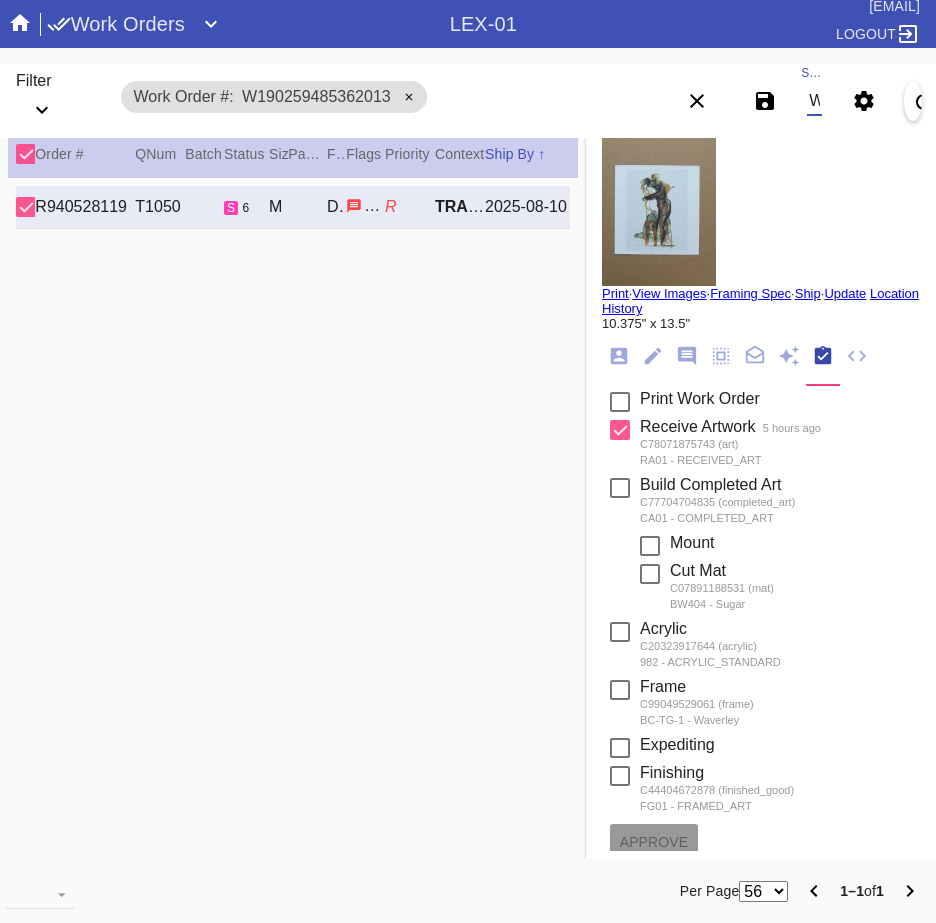 click on "W190259485362013" at bounding box center (814, 101) 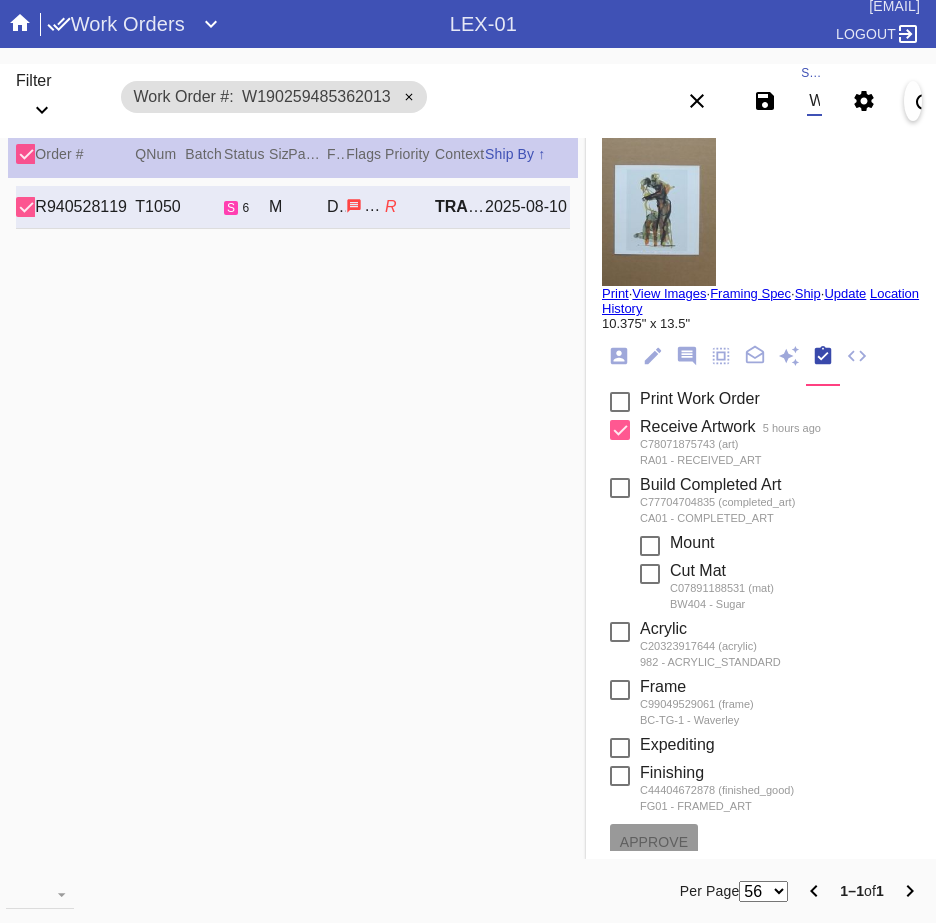scroll, scrollTop: 0, scrollLeft: 138, axis: horizontal 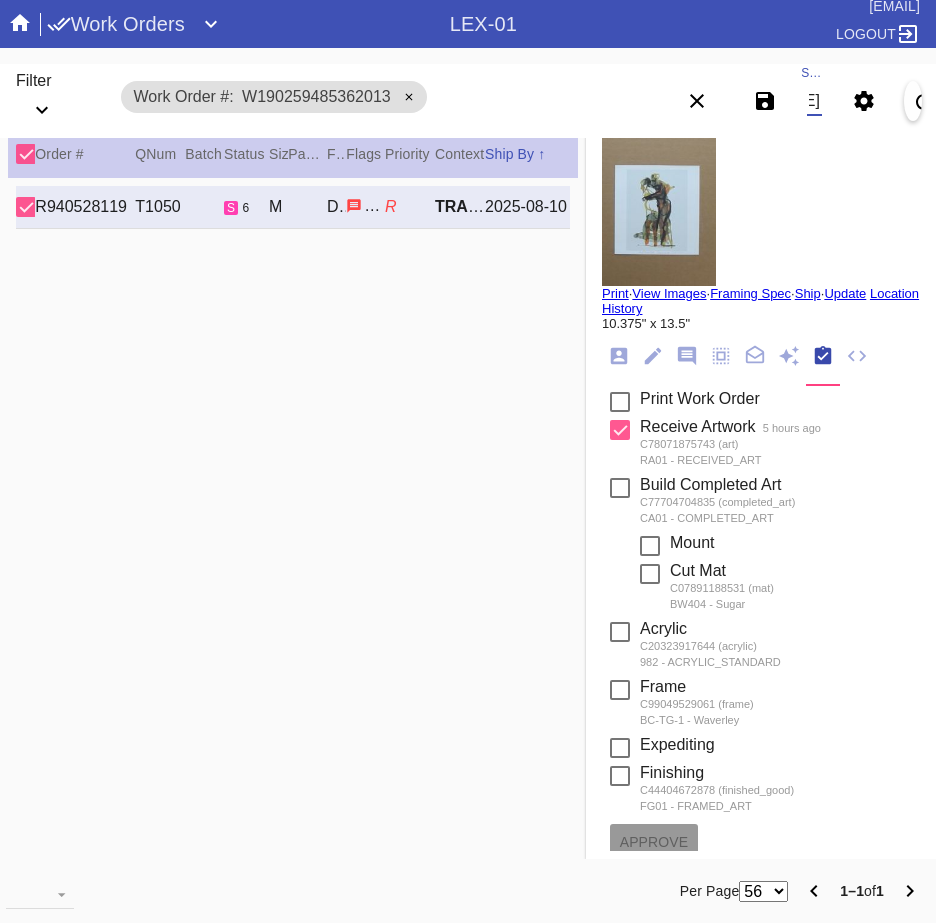 type on "W147218895531853" 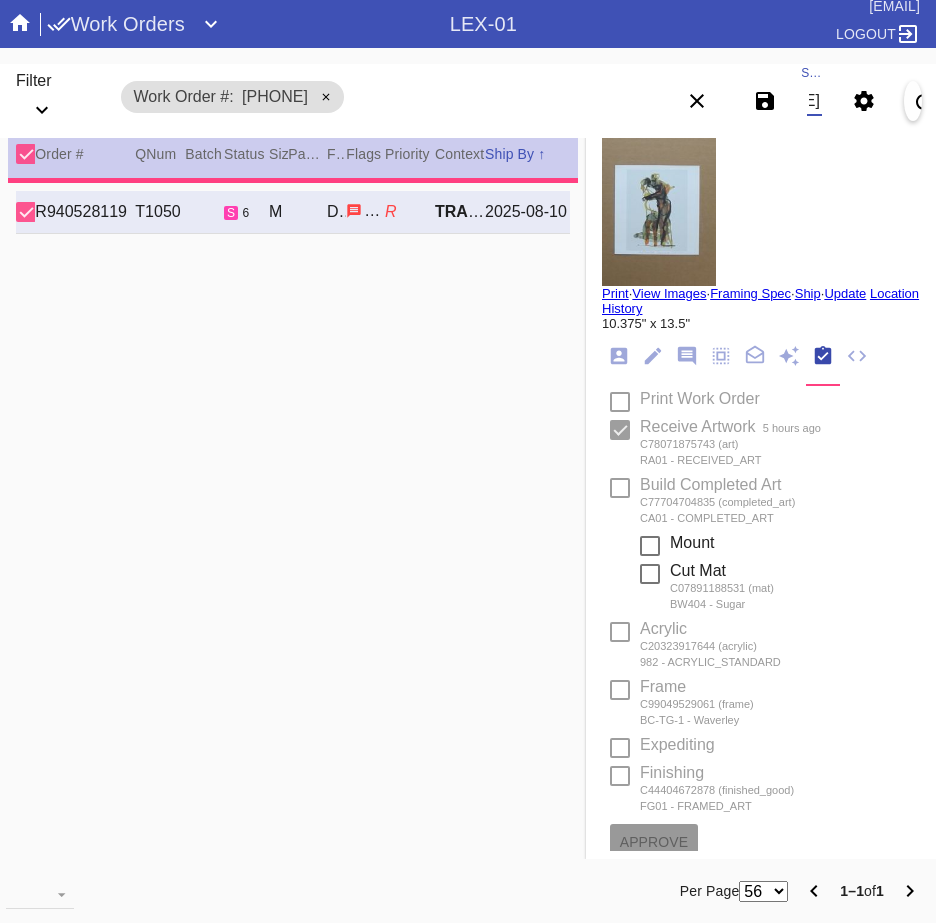 type on "1.0" 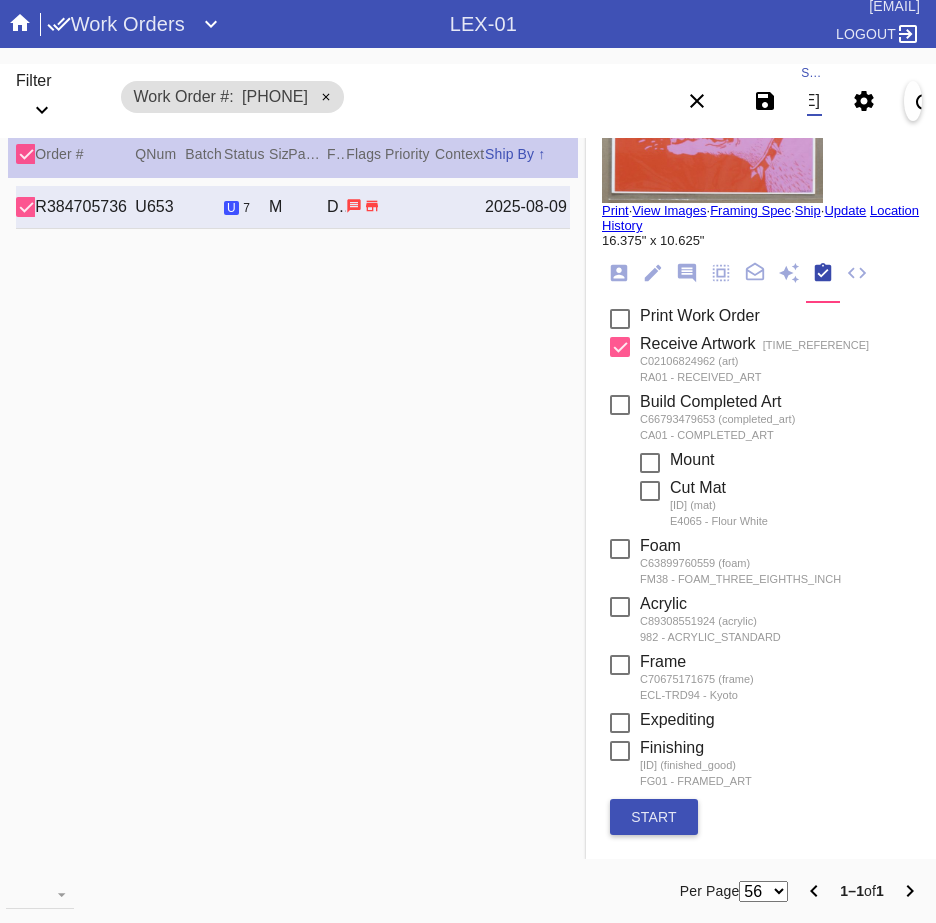scroll, scrollTop: 166, scrollLeft: 0, axis: vertical 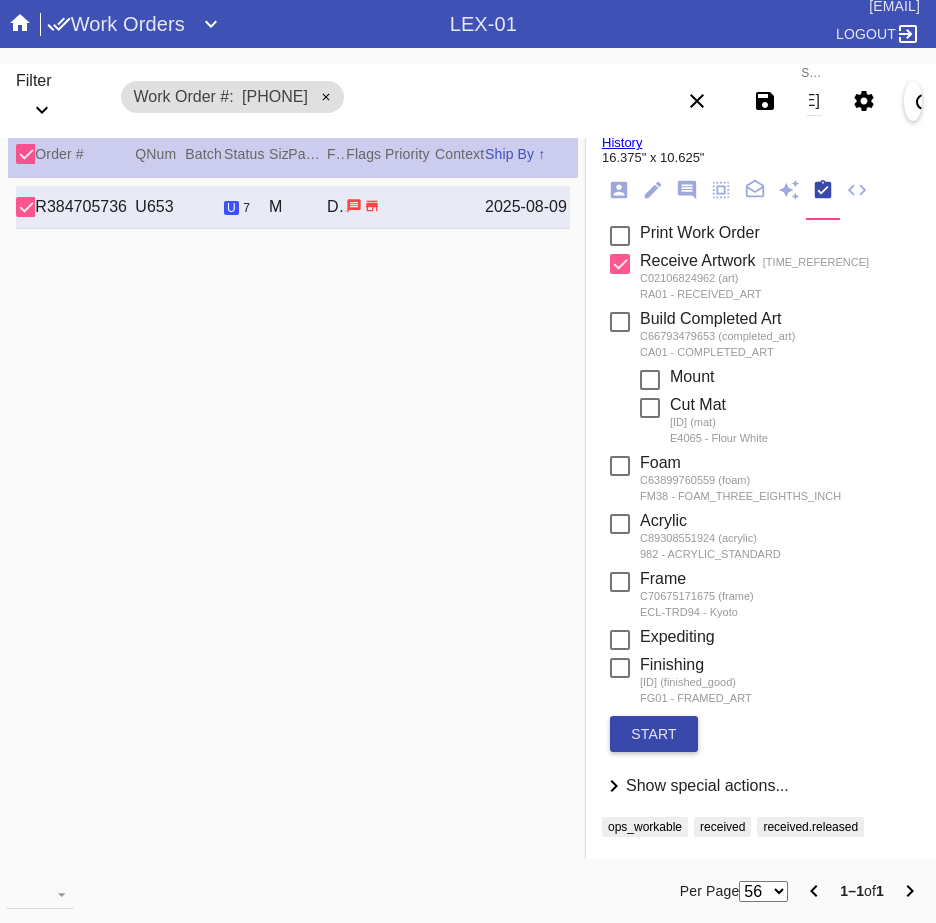 click on "start" at bounding box center (654, 734) 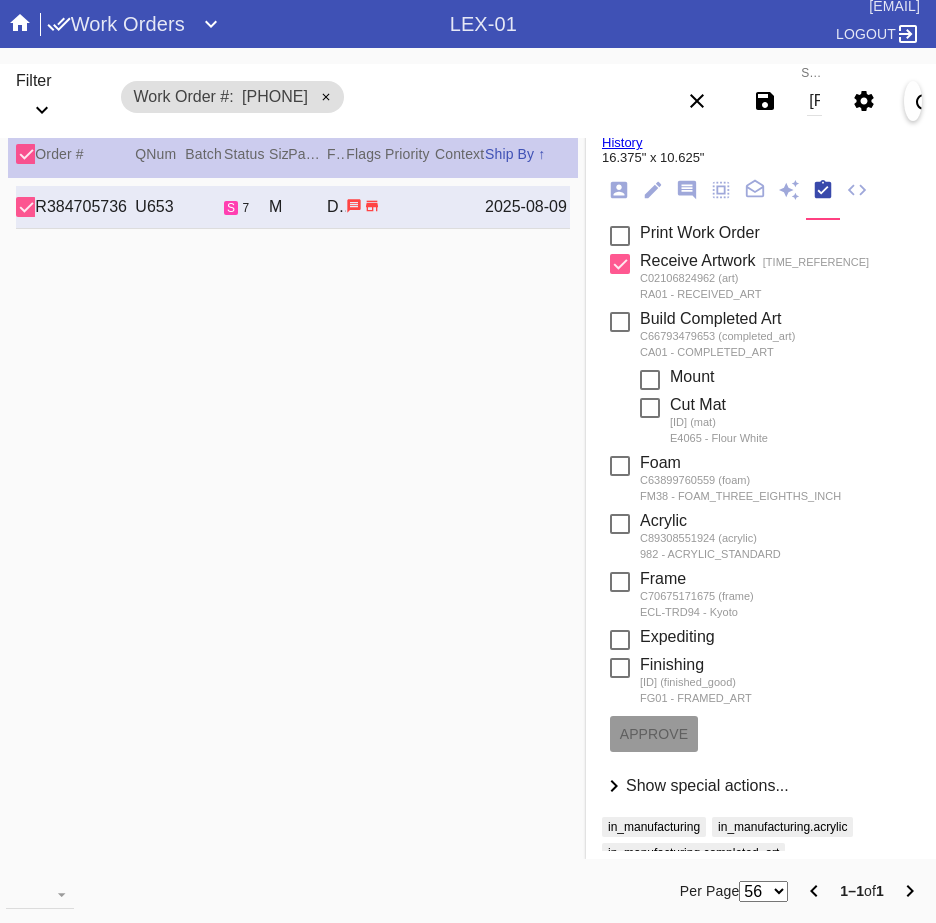 click on "W147218895531853" at bounding box center (814, 101) 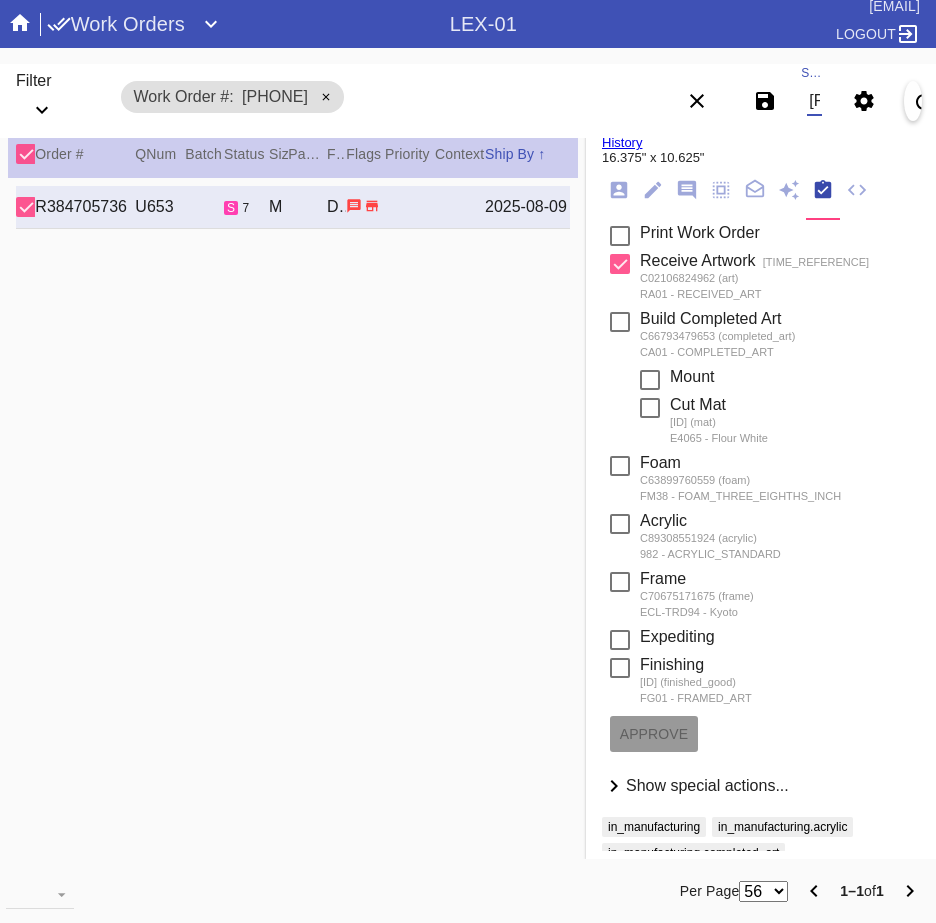 click on "W147218895531853" at bounding box center [814, 101] 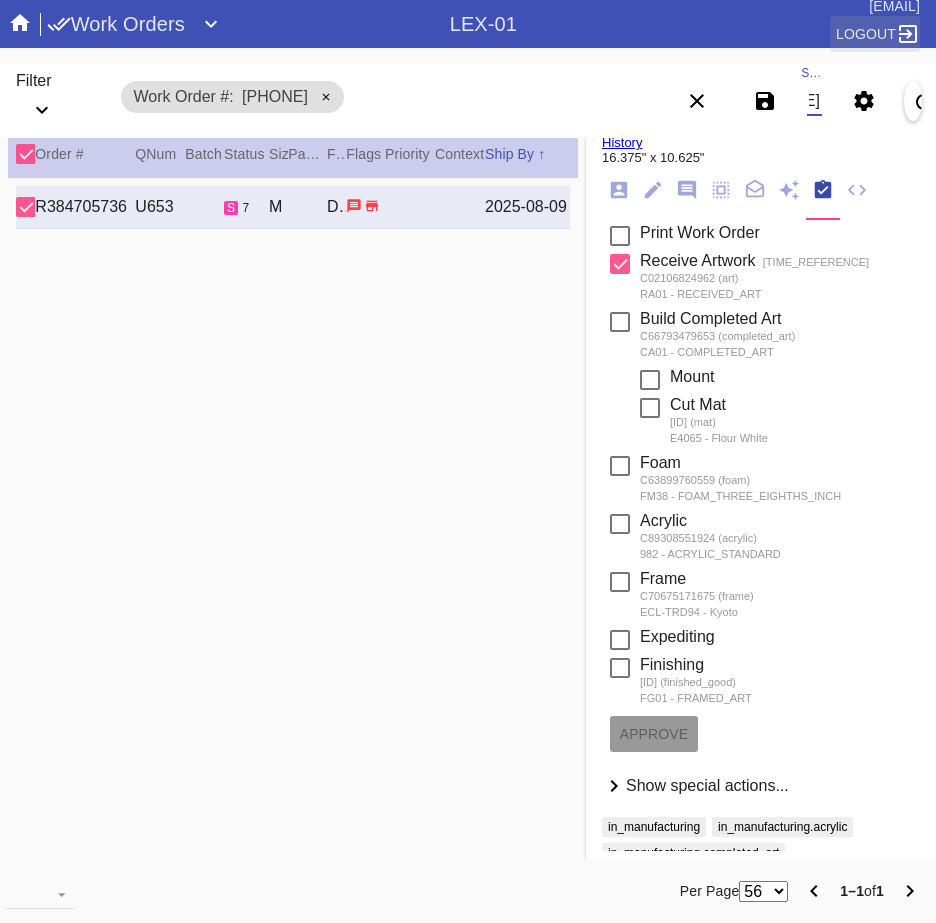 type on "W762201553583945" 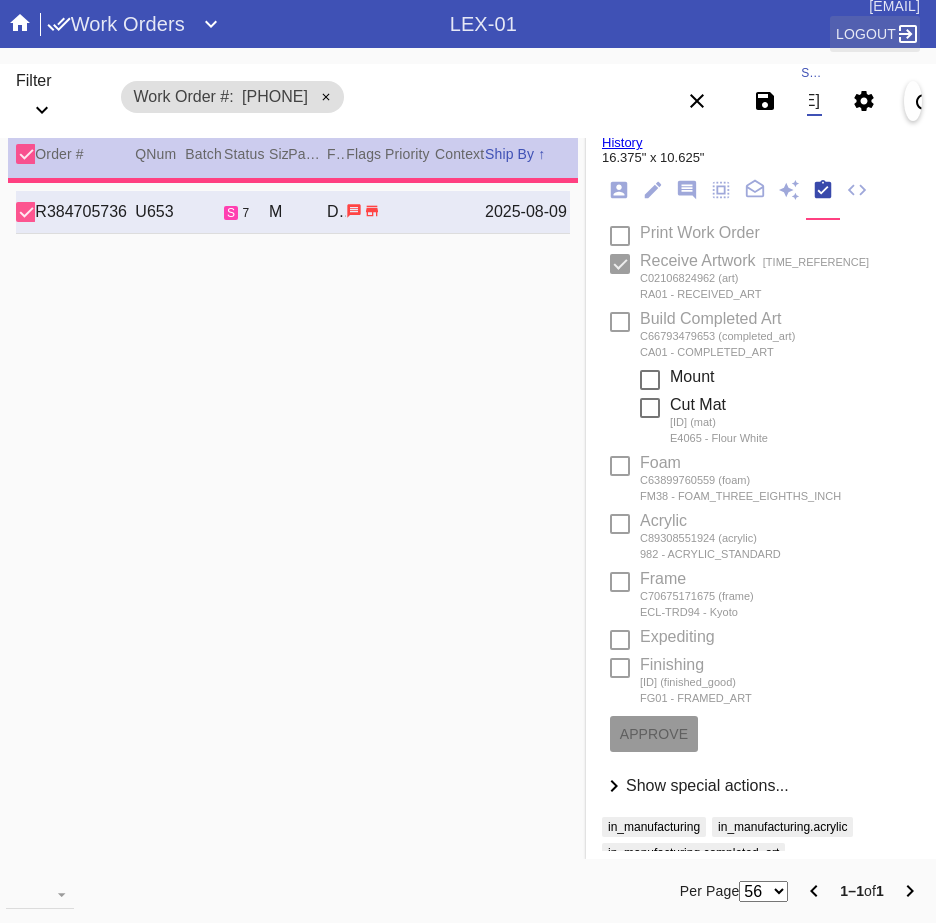type on "1.5" 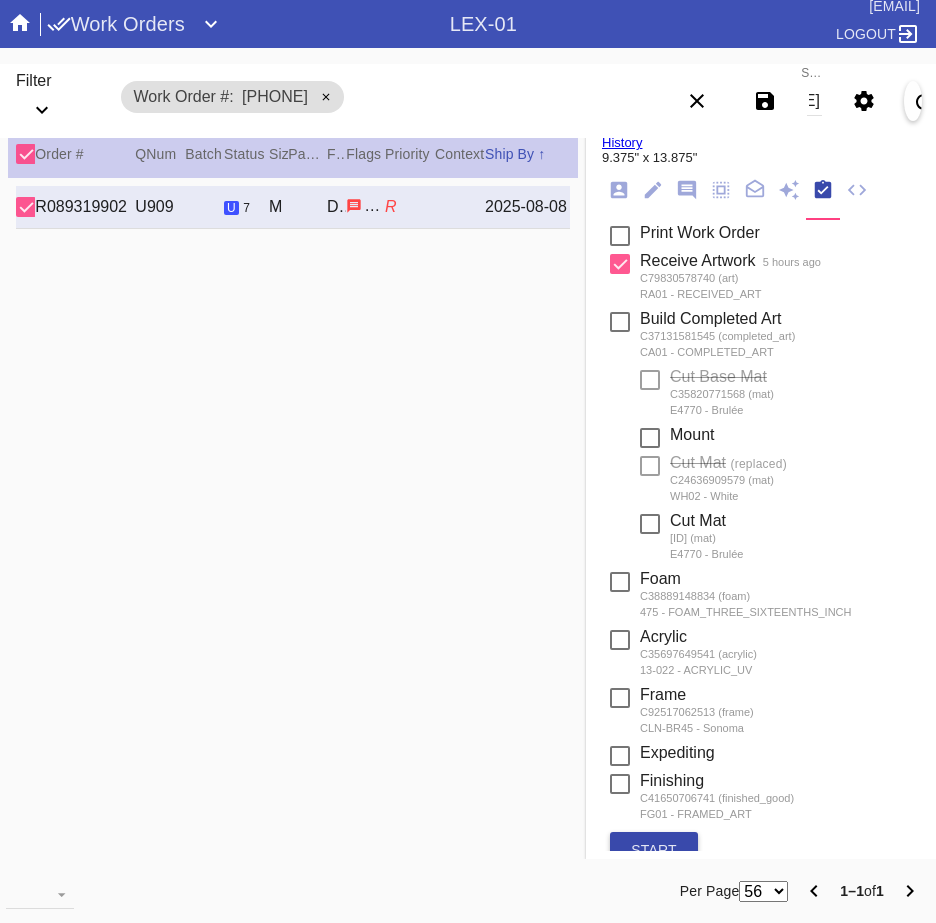 scroll, scrollTop: 0, scrollLeft: 0, axis: both 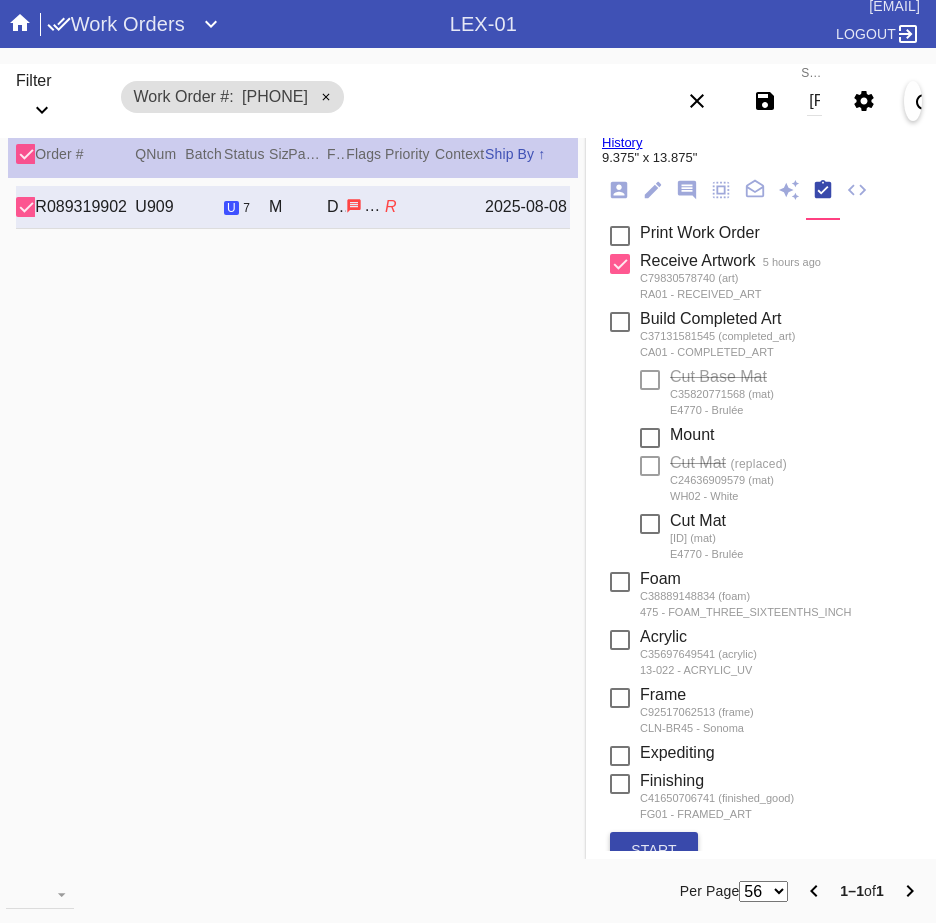 click on "start" at bounding box center [654, 850] 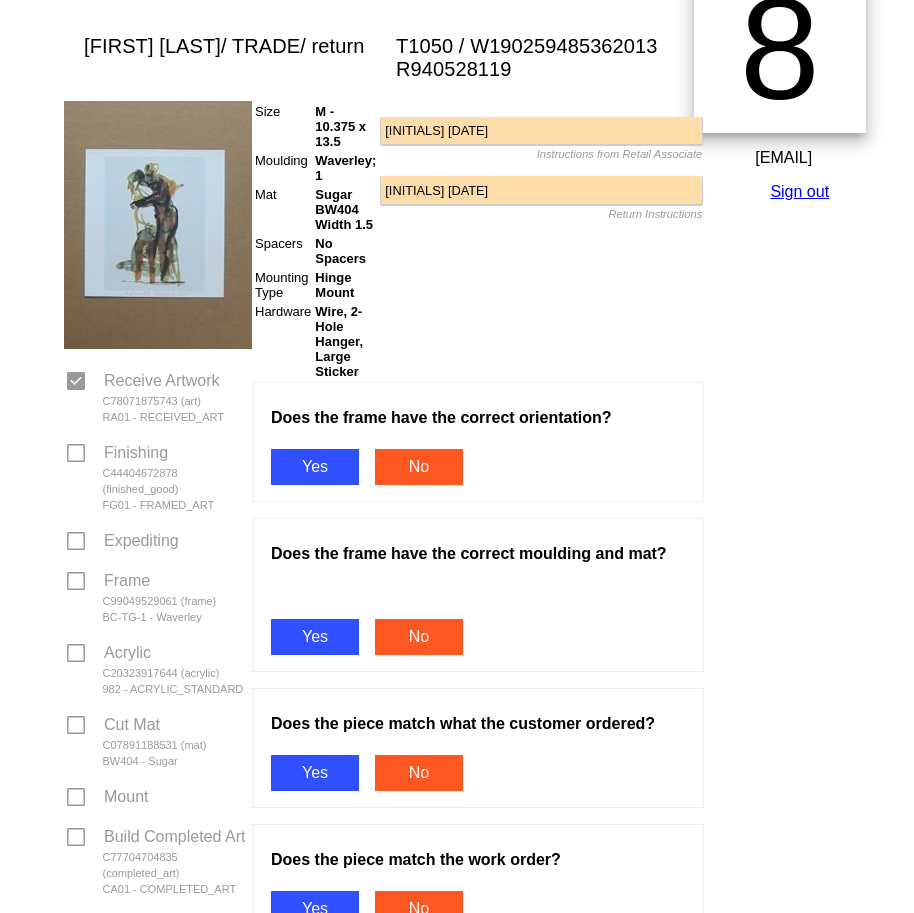 scroll, scrollTop: 300, scrollLeft: 0, axis: vertical 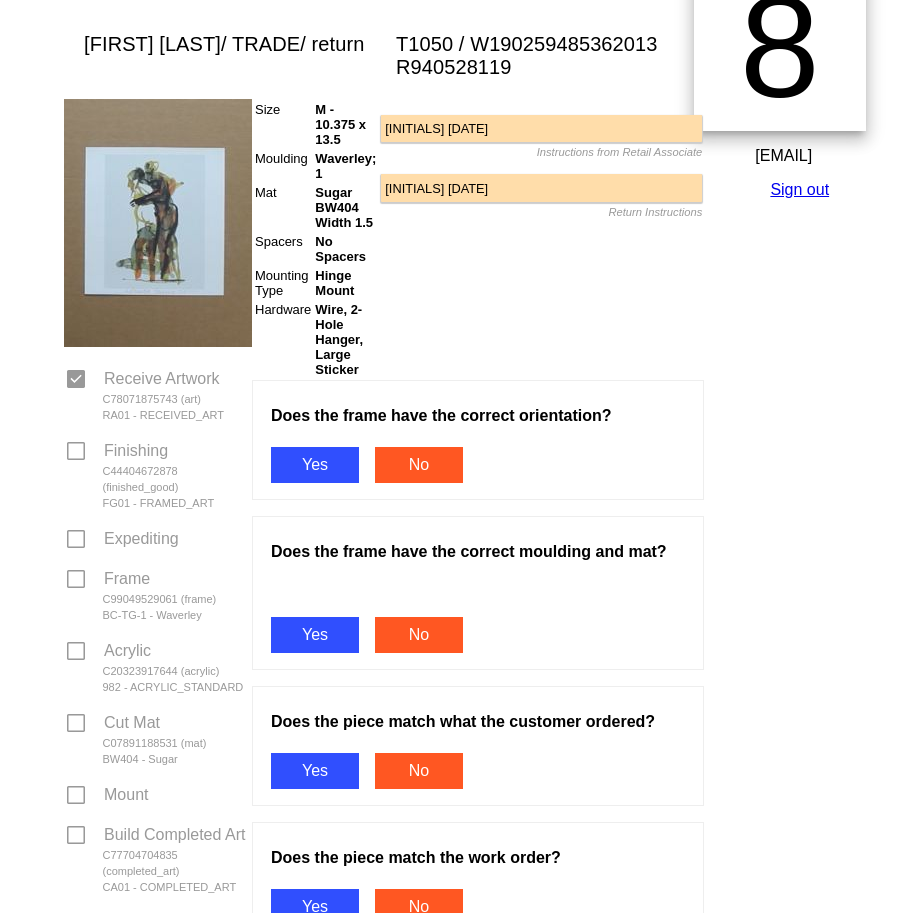 click on "Yes" at bounding box center (315, 465) 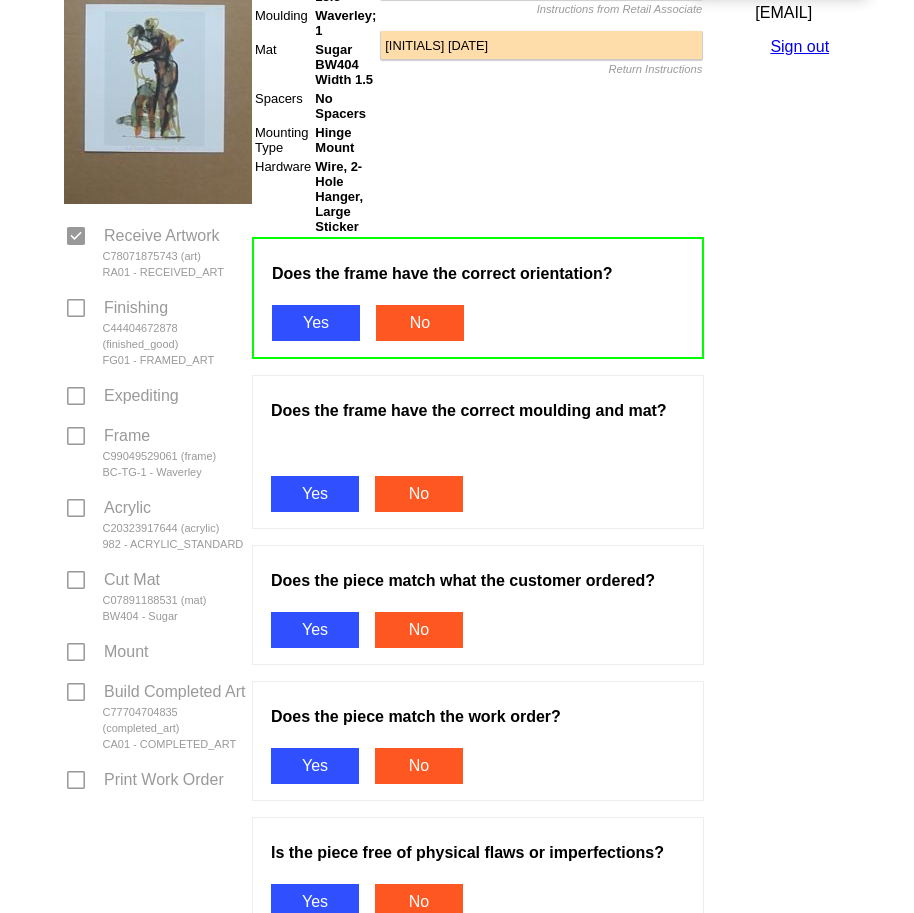 scroll, scrollTop: 600, scrollLeft: 0, axis: vertical 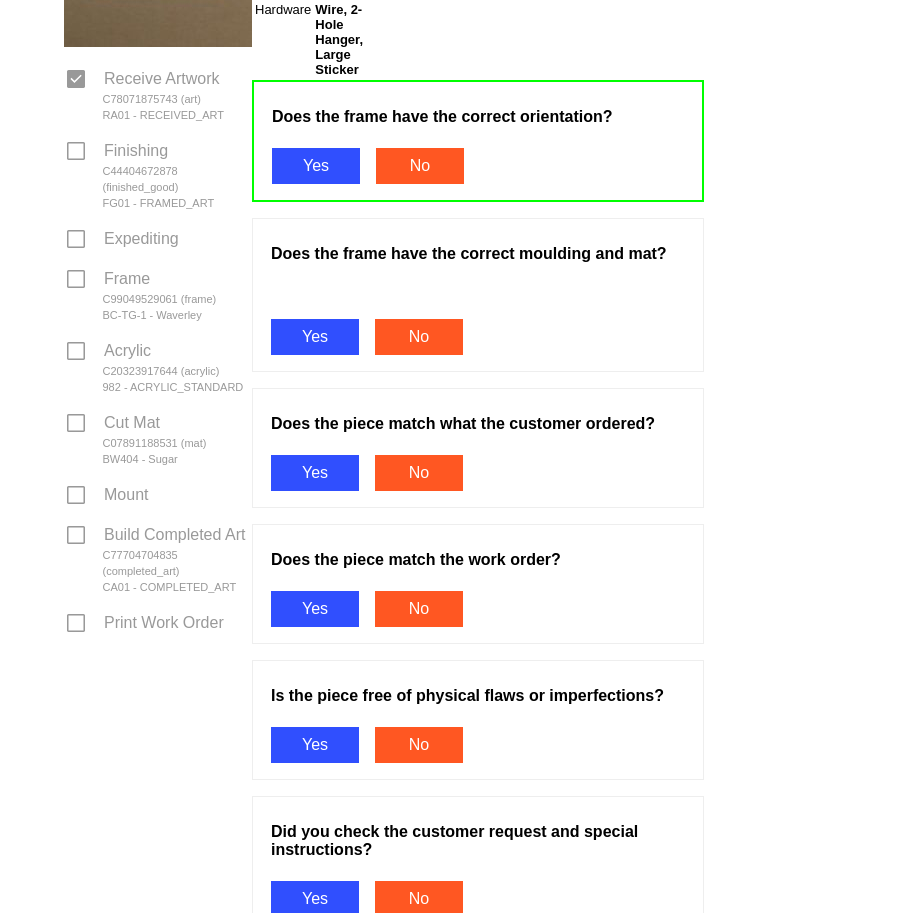 click on "Yes" at bounding box center (315, 337) 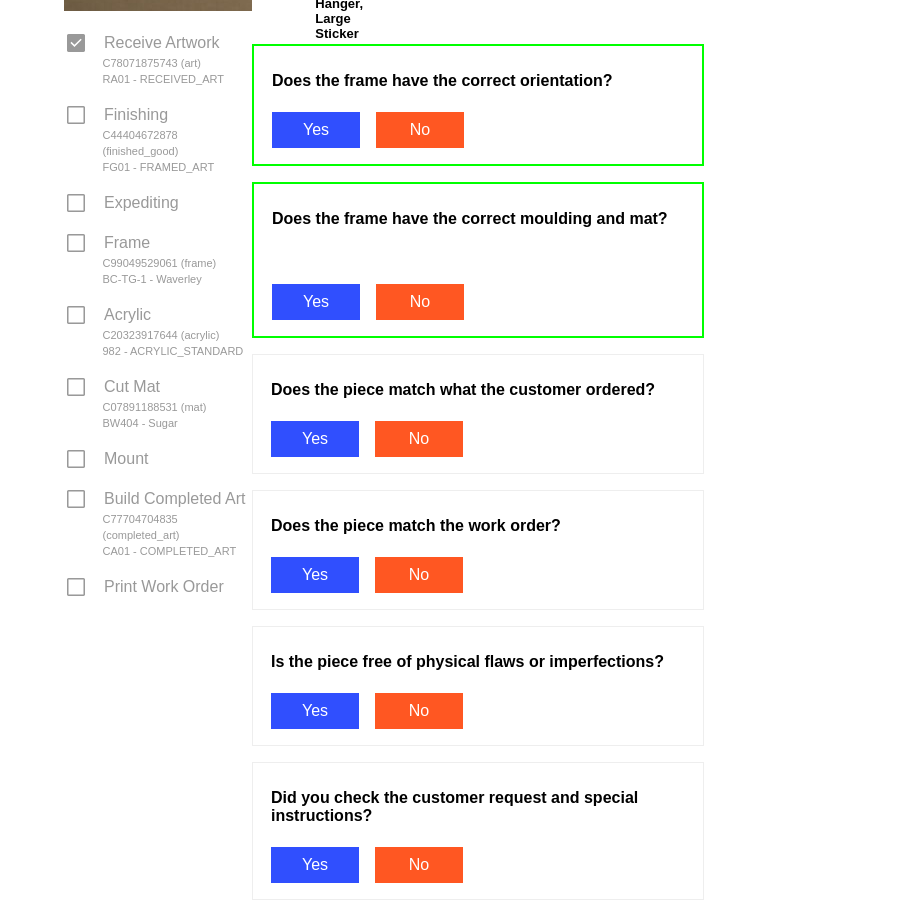 scroll, scrollTop: 700, scrollLeft: 0, axis: vertical 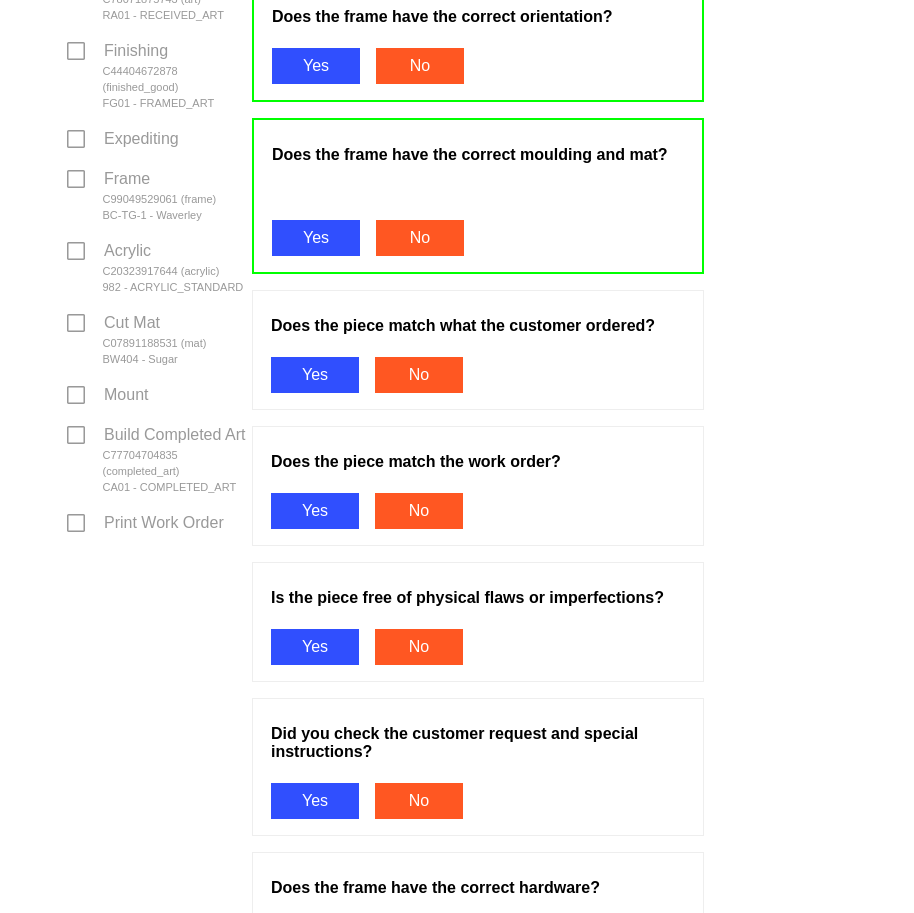 click on "Yes" at bounding box center [315, 375] 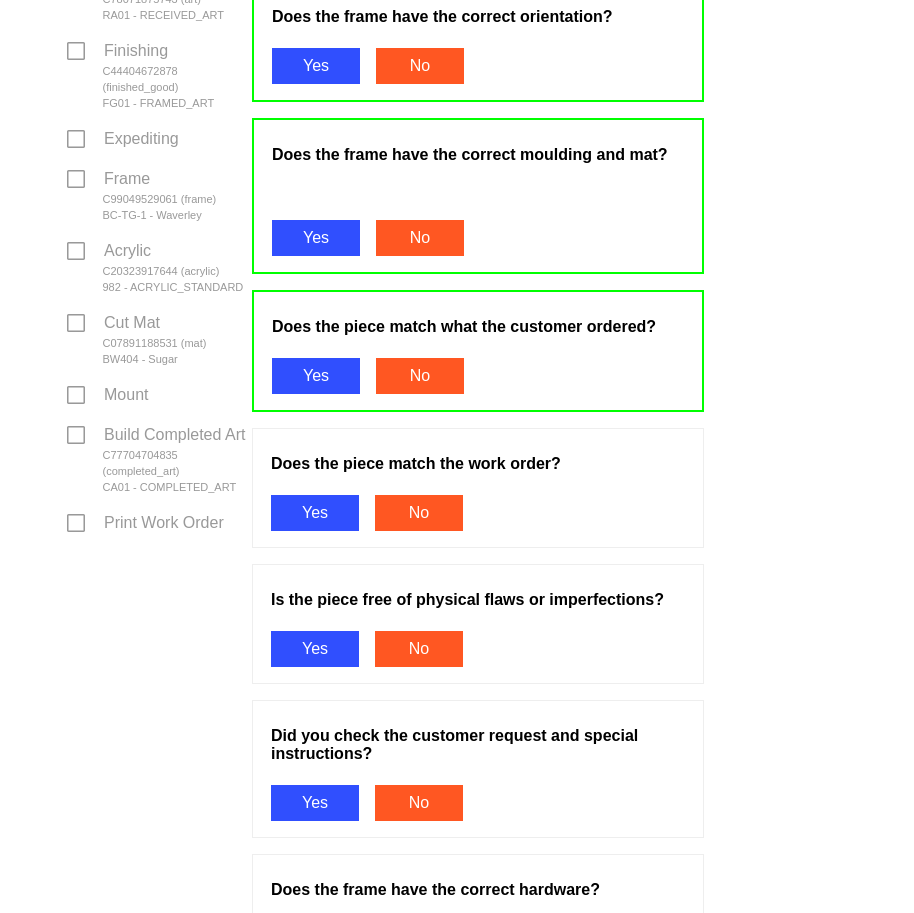 click on "Does the piece match the work order? Yes No" at bounding box center [478, 488] 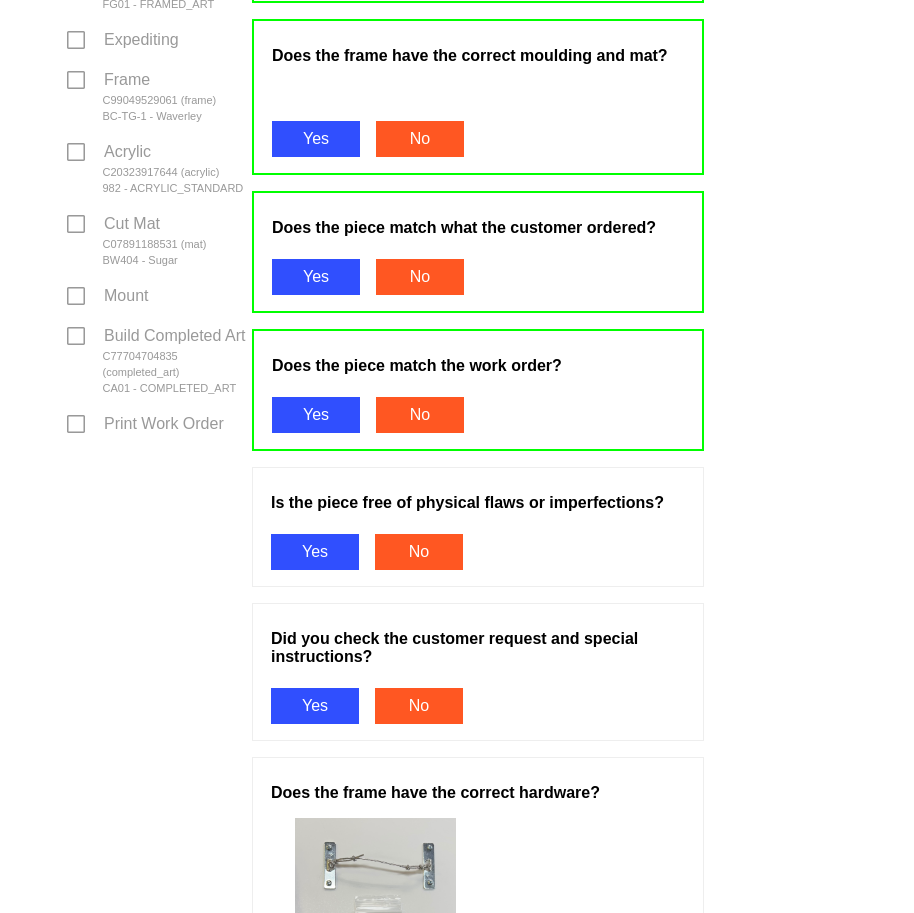 scroll, scrollTop: 900, scrollLeft: 0, axis: vertical 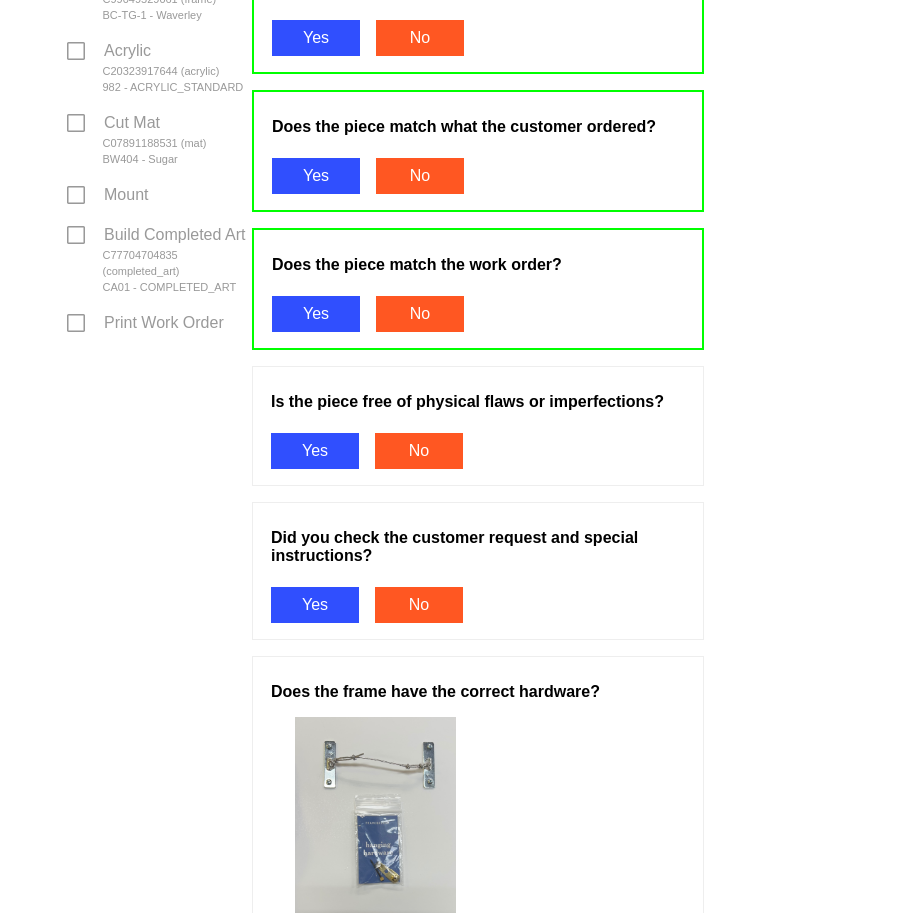 click on "Yes" at bounding box center (315, 451) 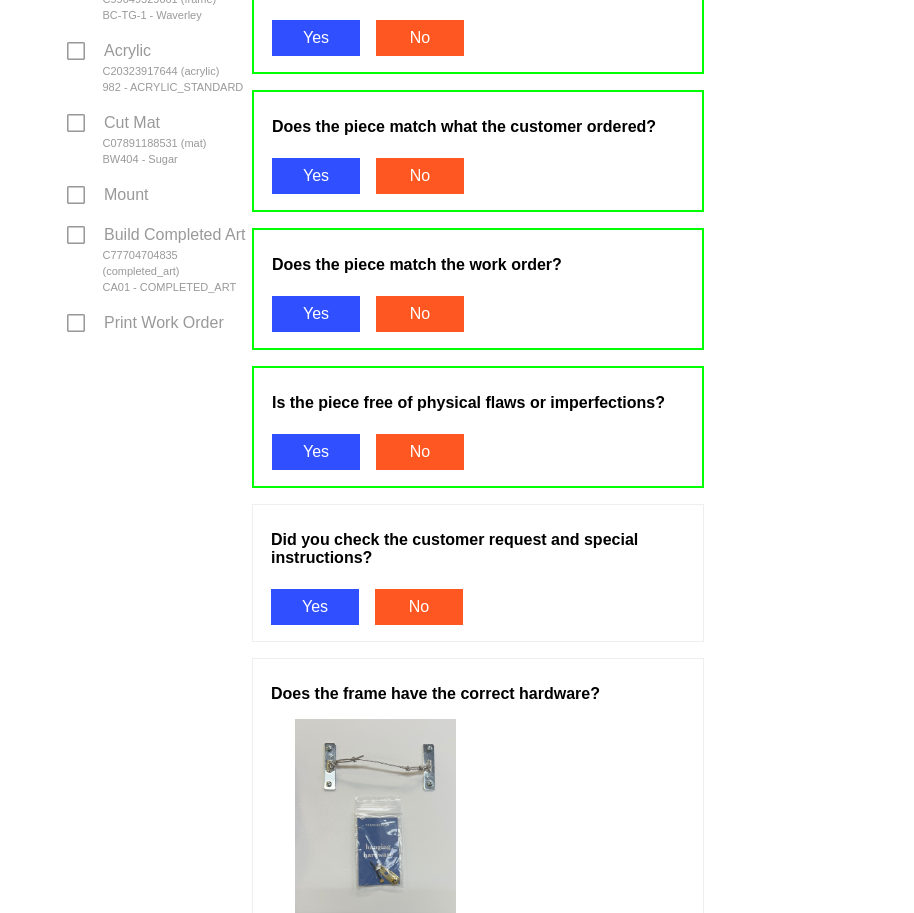 click on "Yes" at bounding box center [315, 607] 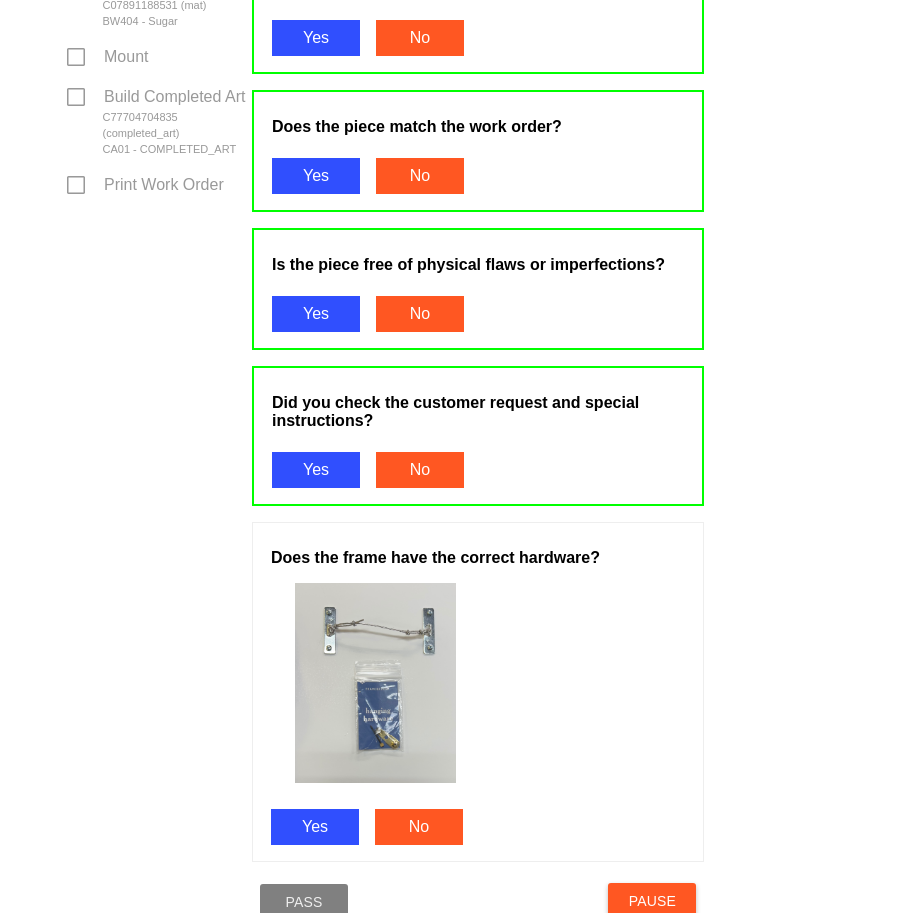 scroll, scrollTop: 1273, scrollLeft: 0, axis: vertical 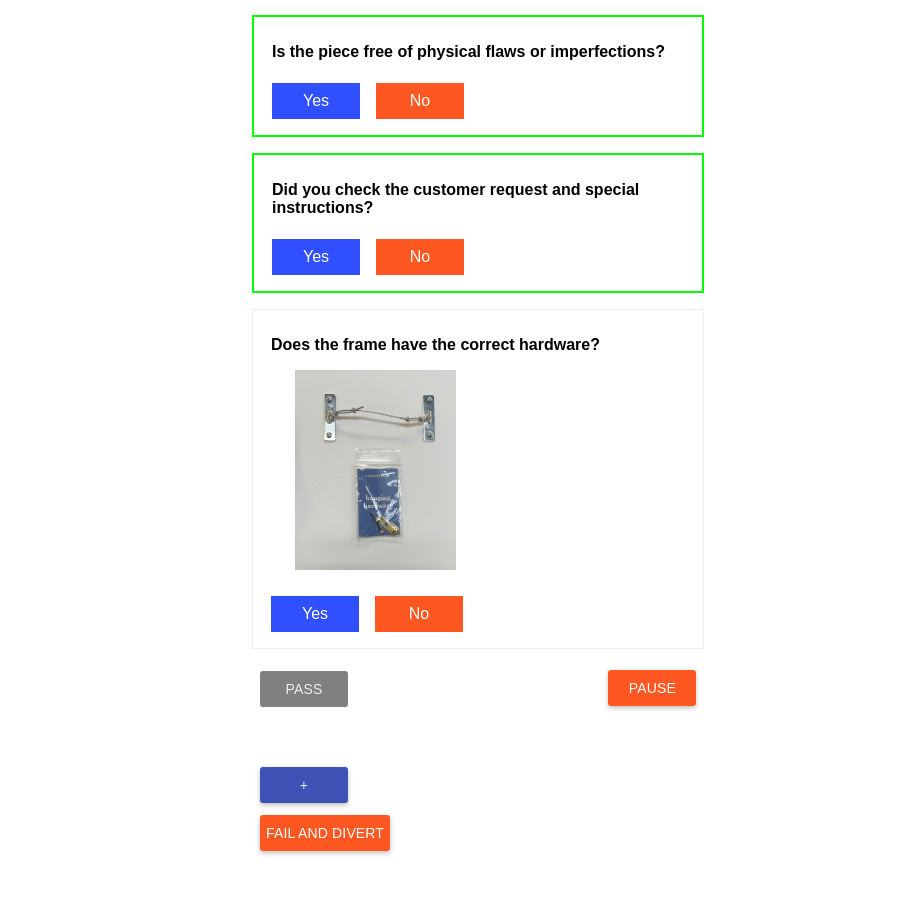 click on "Yes" at bounding box center [315, 614] 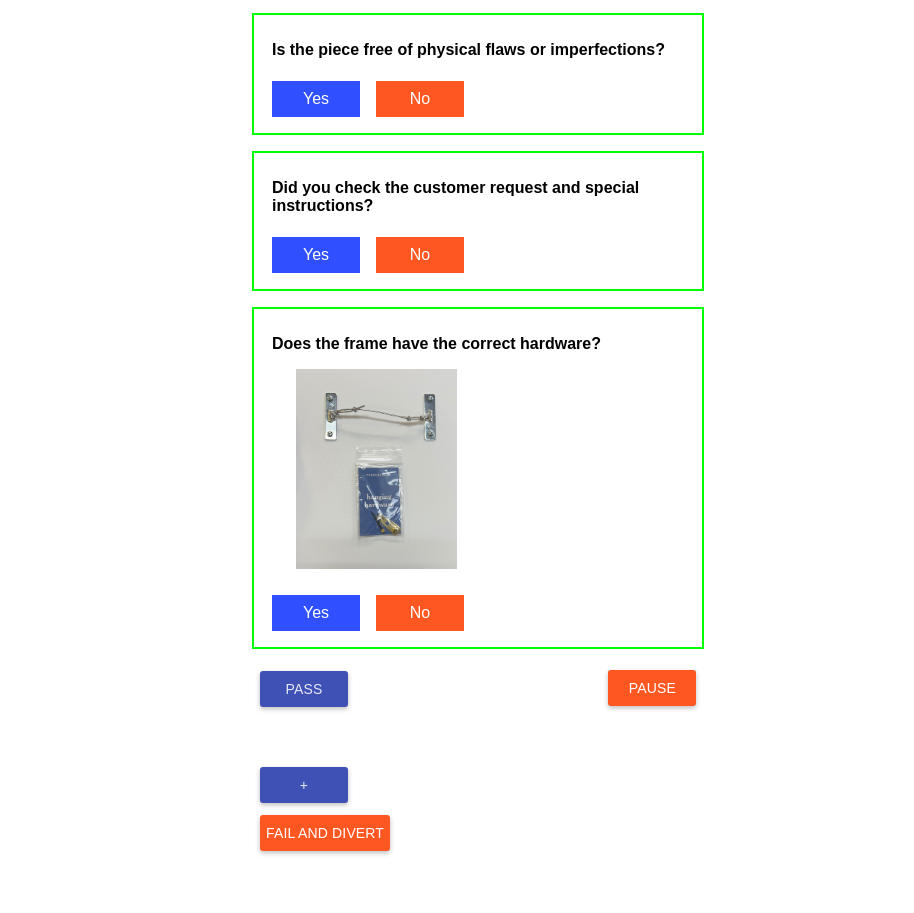 click on "Pass" at bounding box center (304, 689) 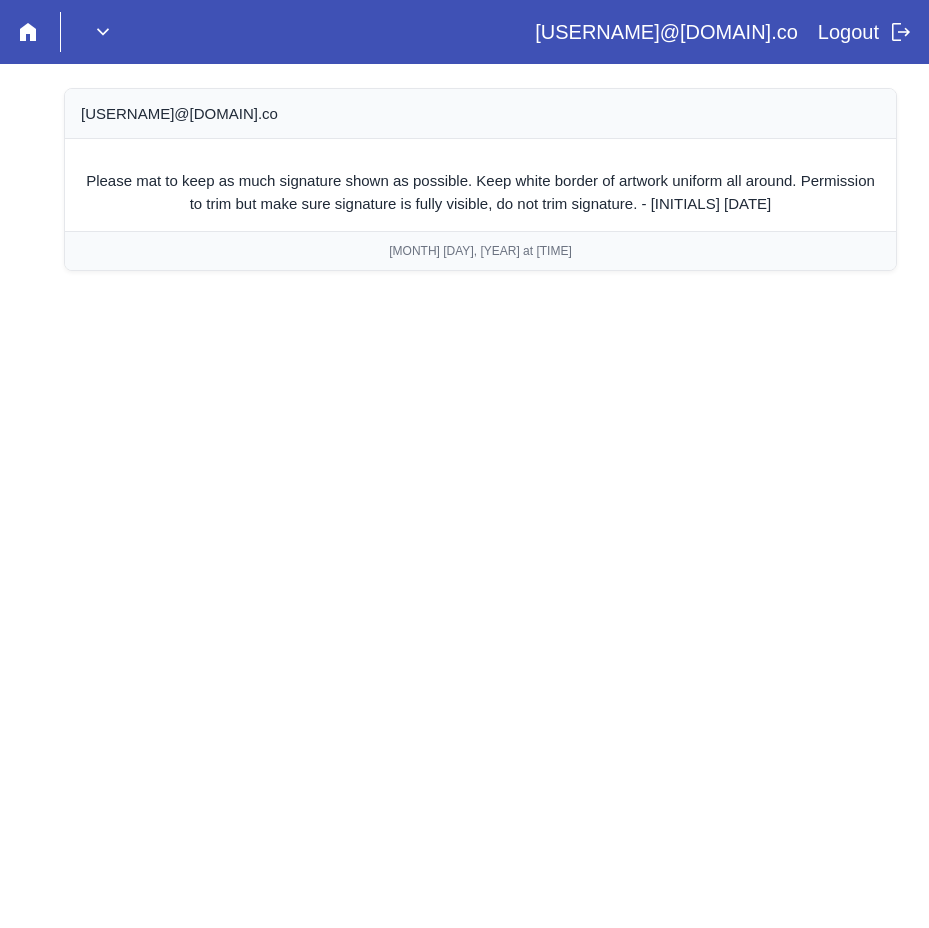scroll, scrollTop: 0, scrollLeft: 0, axis: both 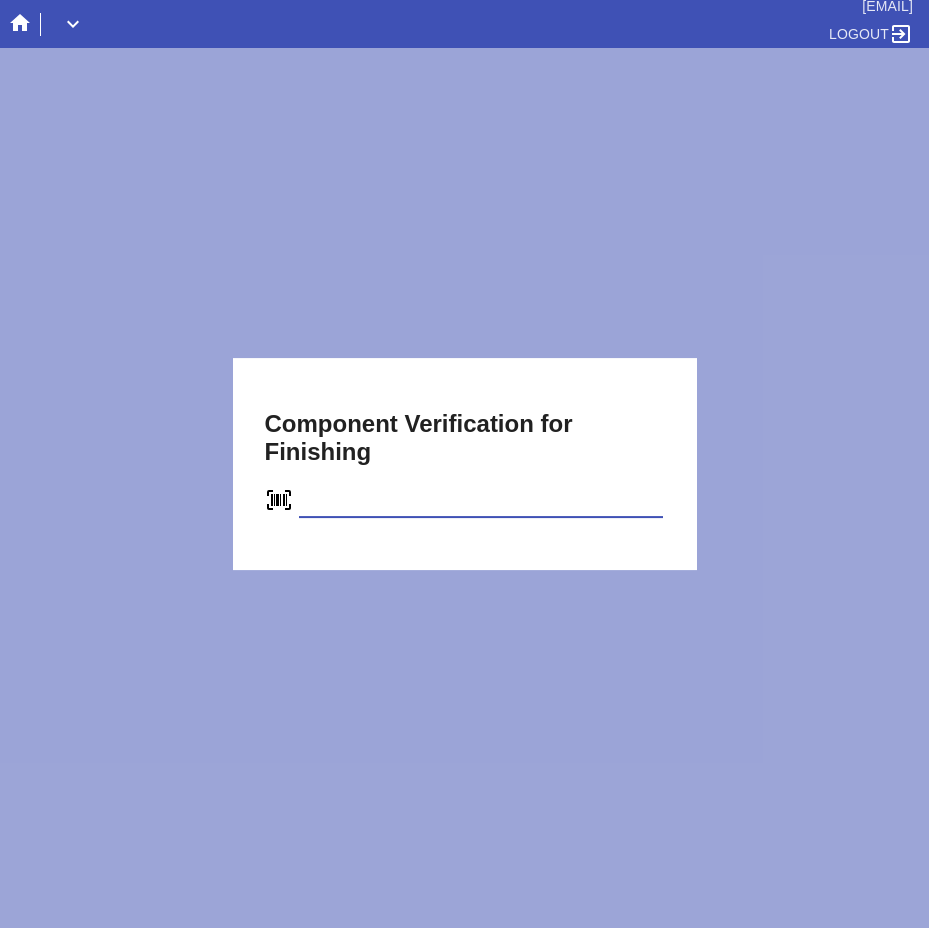 type on "[NUMBER]" 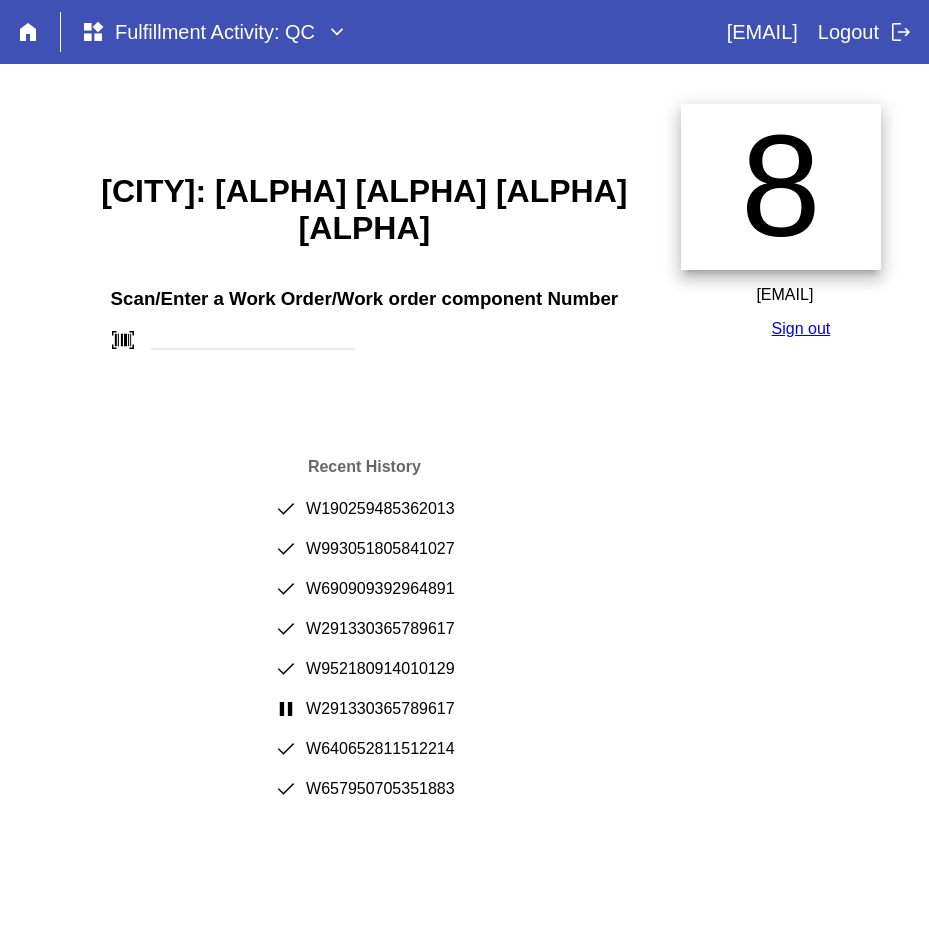 scroll, scrollTop: 0, scrollLeft: 0, axis: both 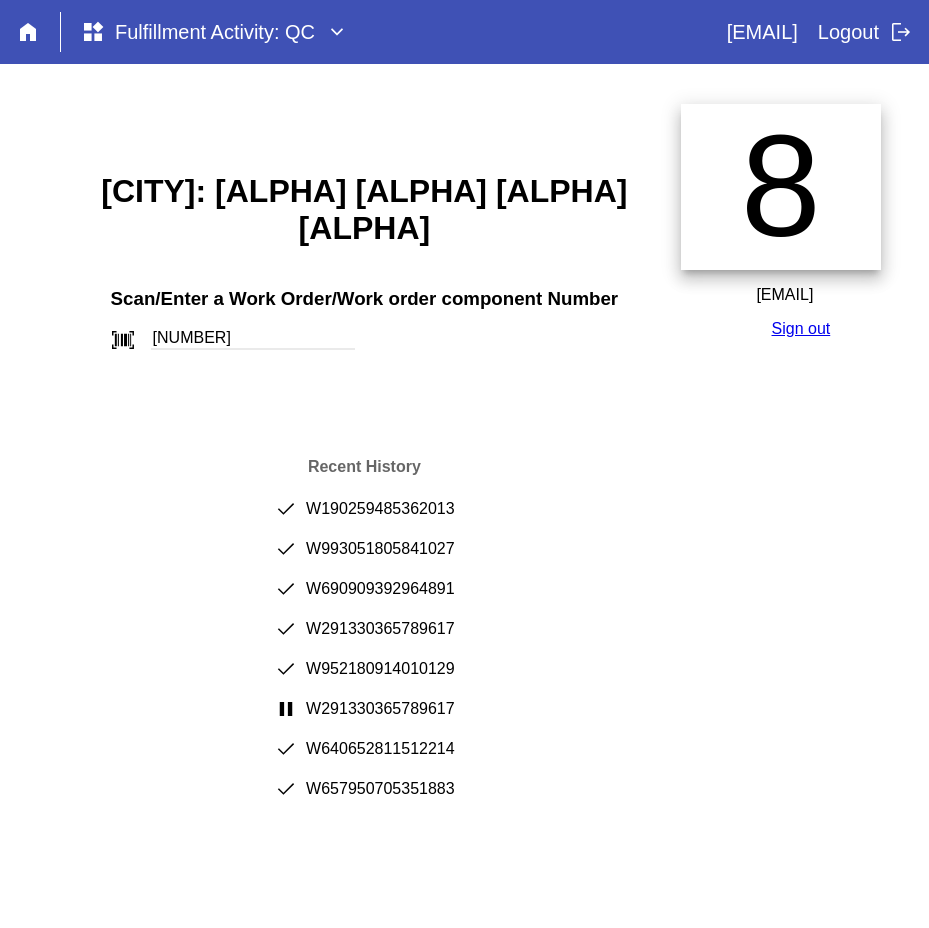type on "[NUMBER]" 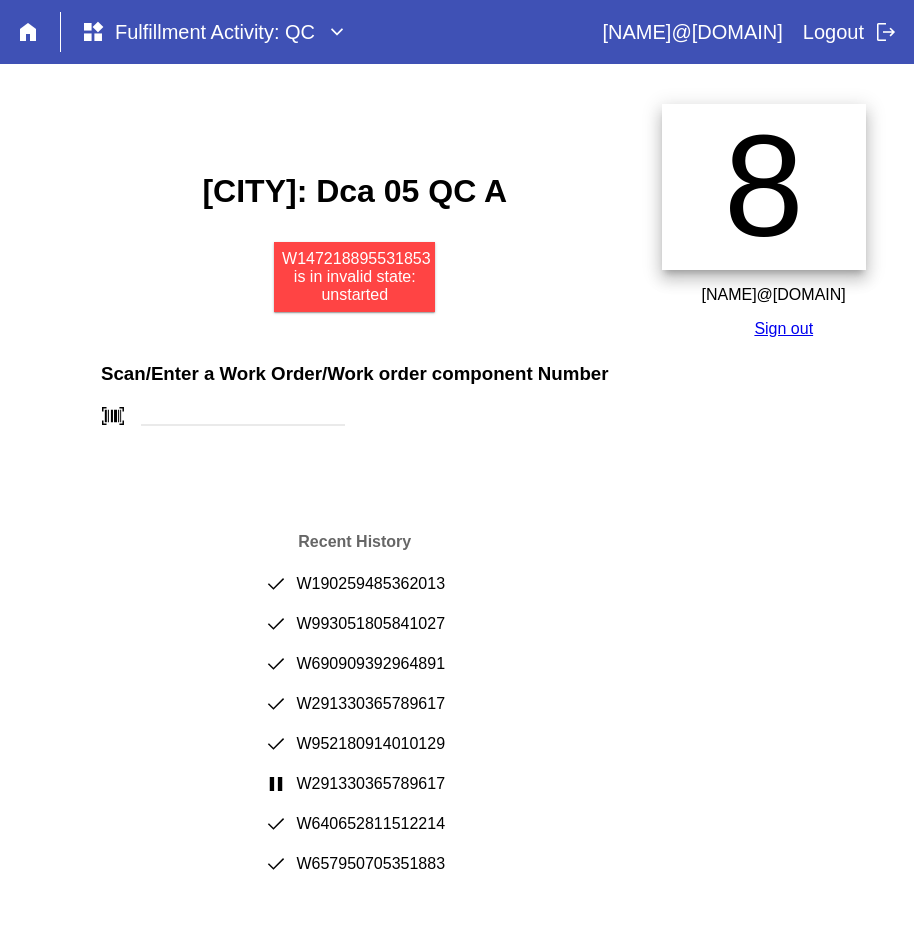 scroll, scrollTop: 0, scrollLeft: 0, axis: both 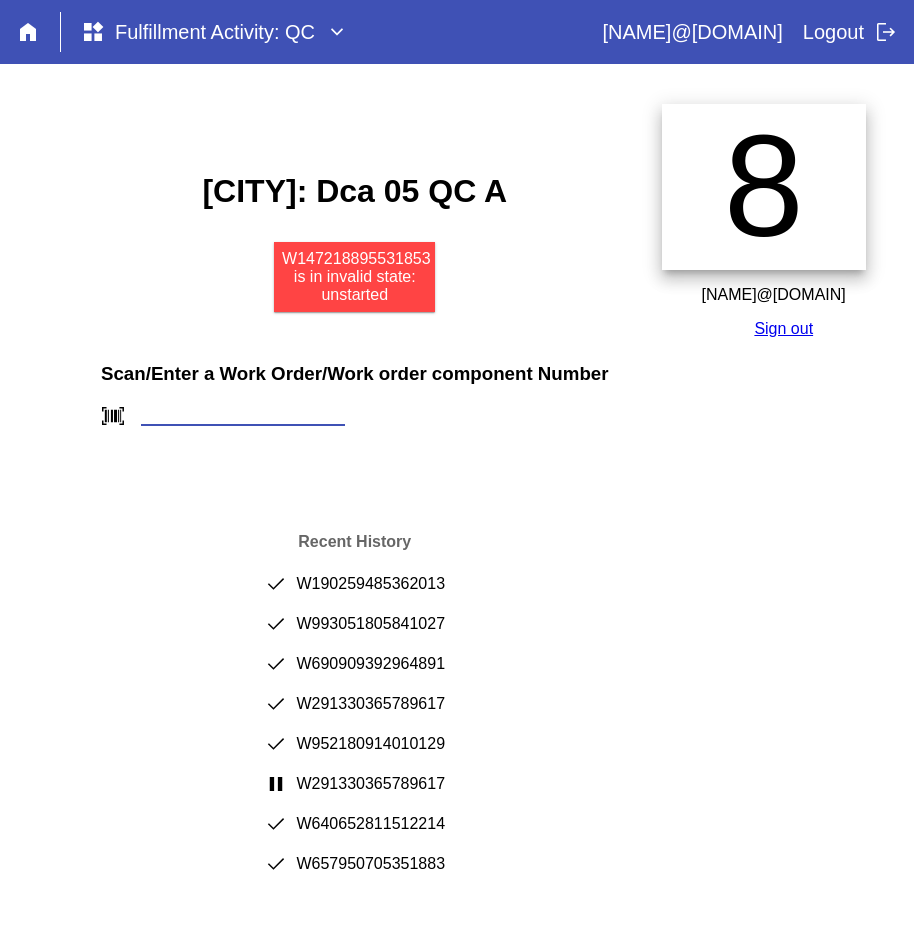 drag, startPoint x: 295, startPoint y: 406, endPoint x: 309, endPoint y: 366, distance: 42.379242 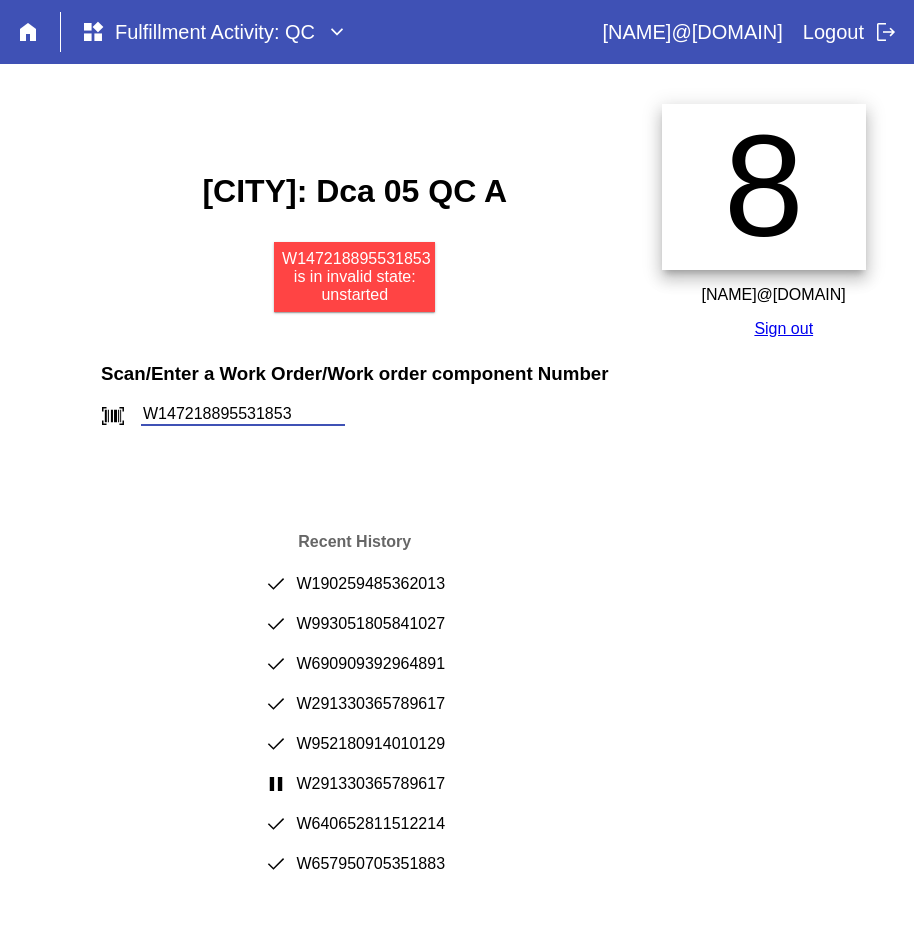 type on "W147218895531853" 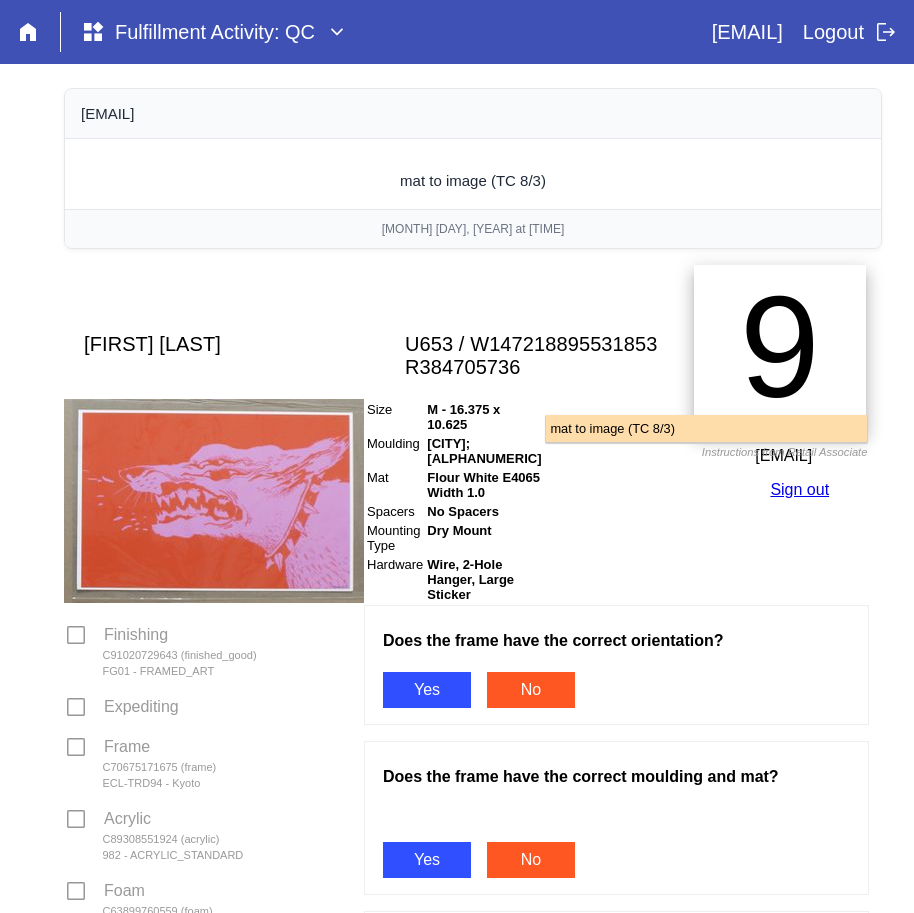 scroll, scrollTop: 0, scrollLeft: 0, axis: both 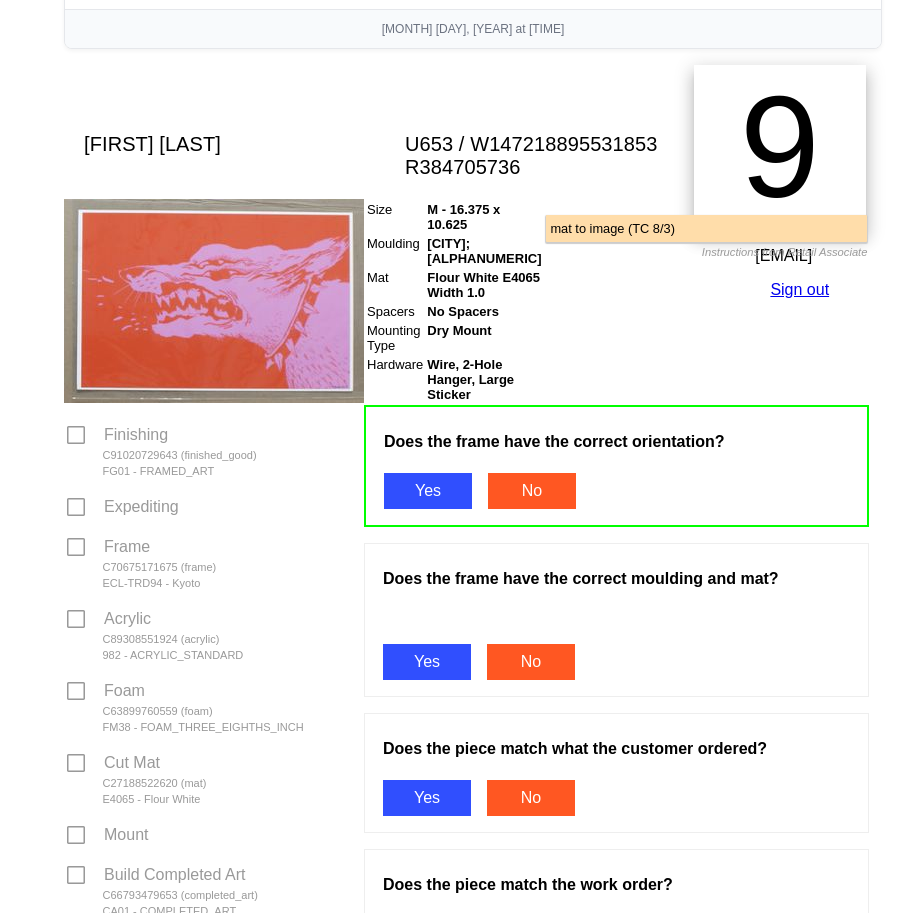 click on "Yes" at bounding box center (427, 662) 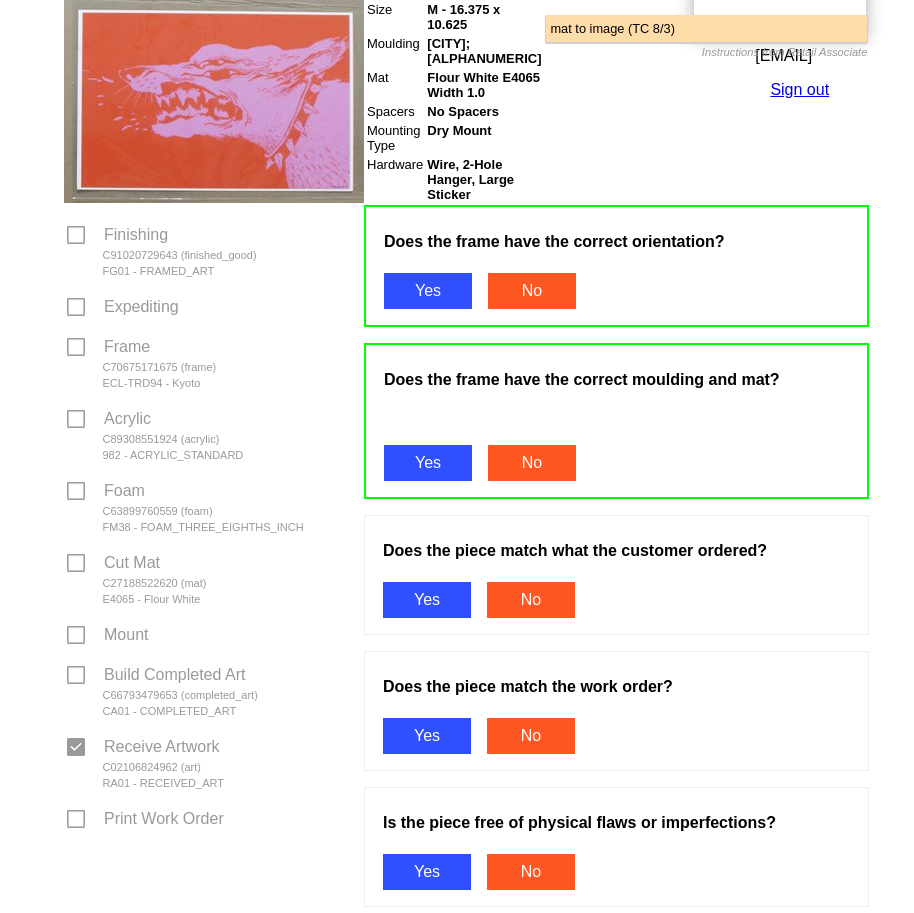 click on "Yes" at bounding box center (427, 600) 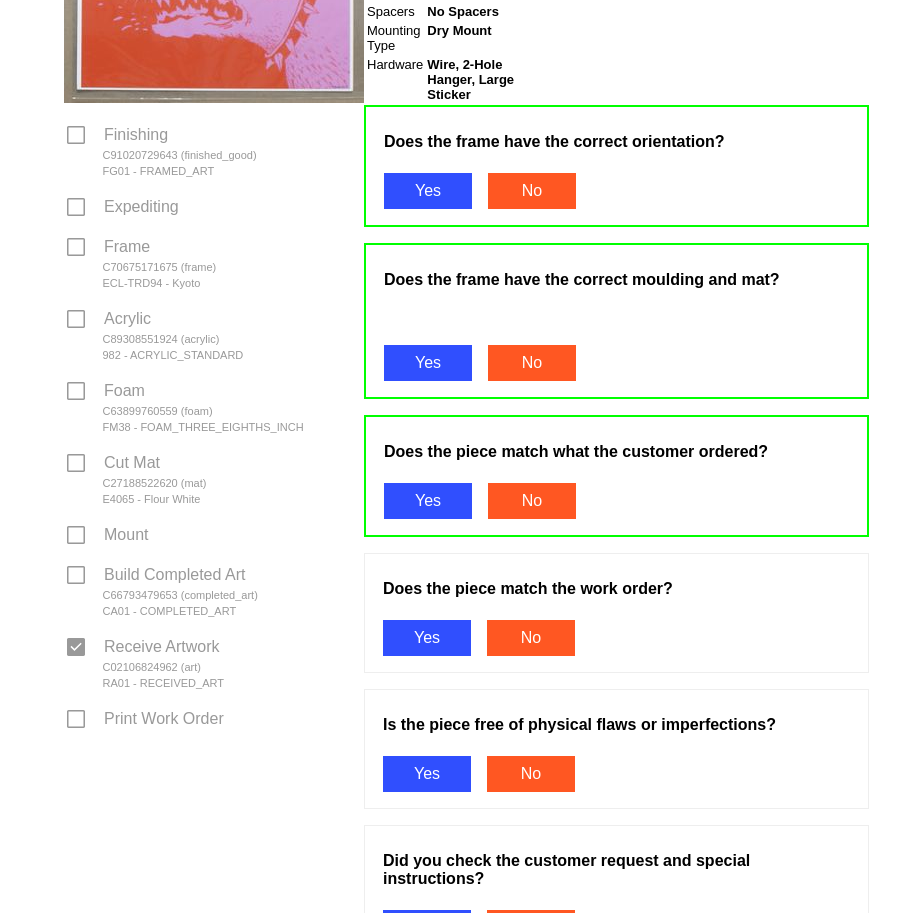click on "Yes" at bounding box center (427, 638) 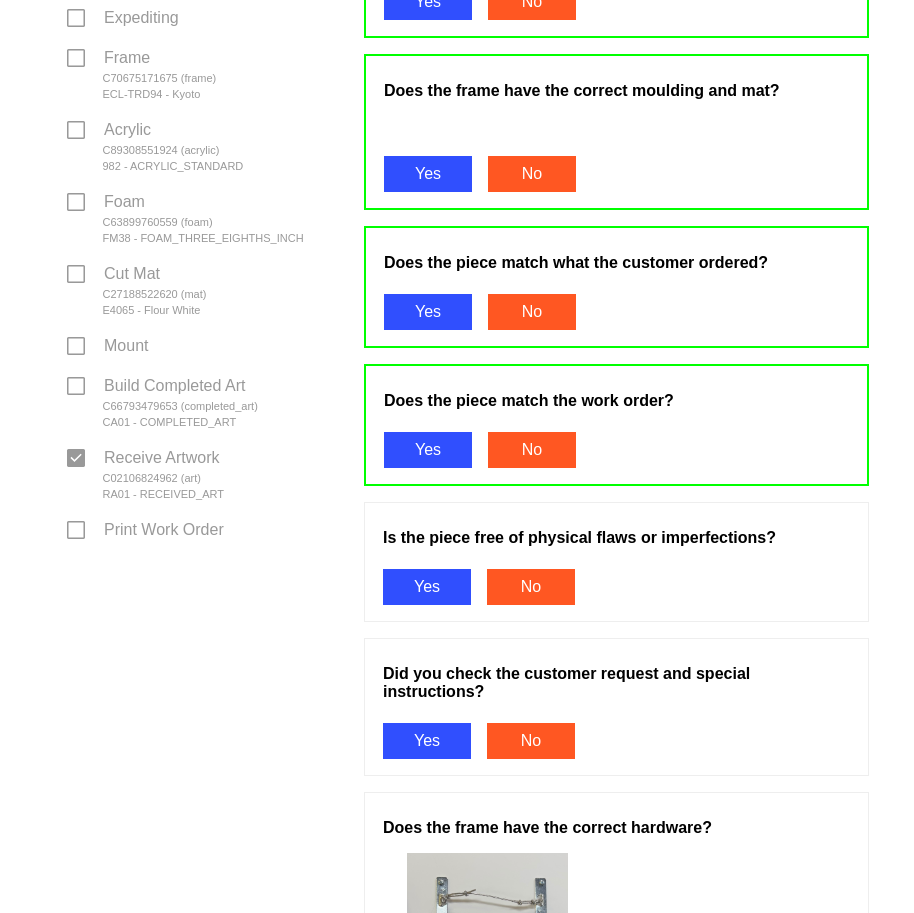 scroll, scrollTop: 700, scrollLeft: 0, axis: vertical 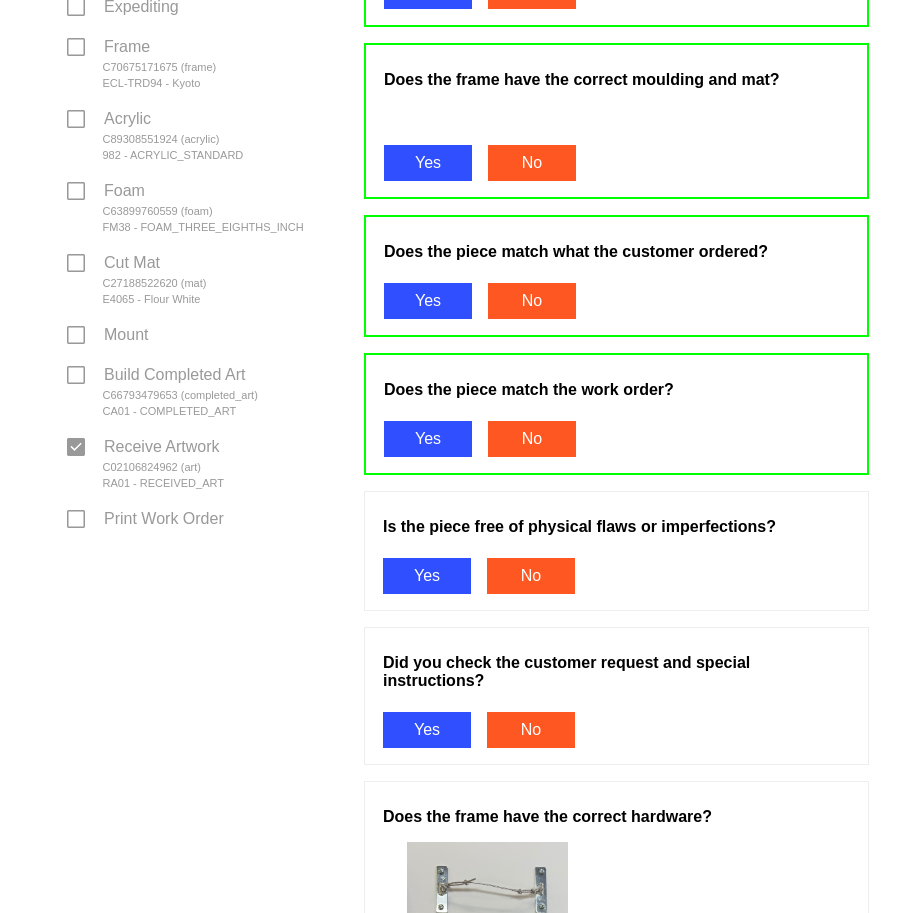 click on "Yes" at bounding box center [427, 576] 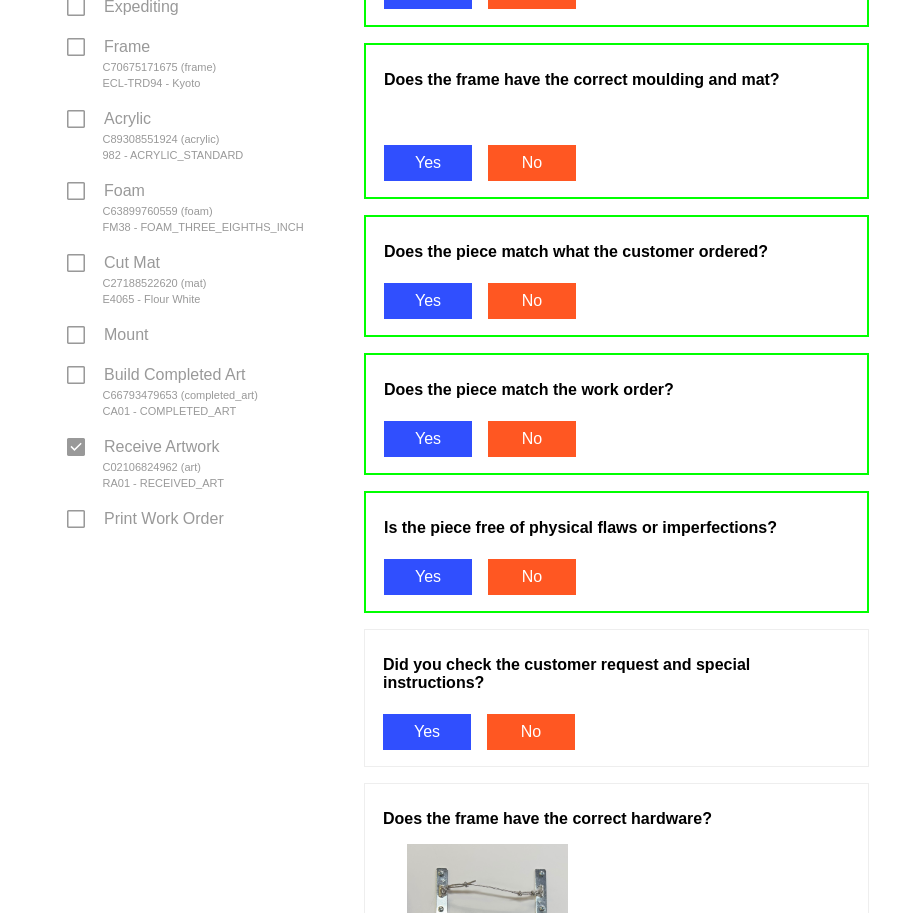 click on "Yes" at bounding box center (427, 732) 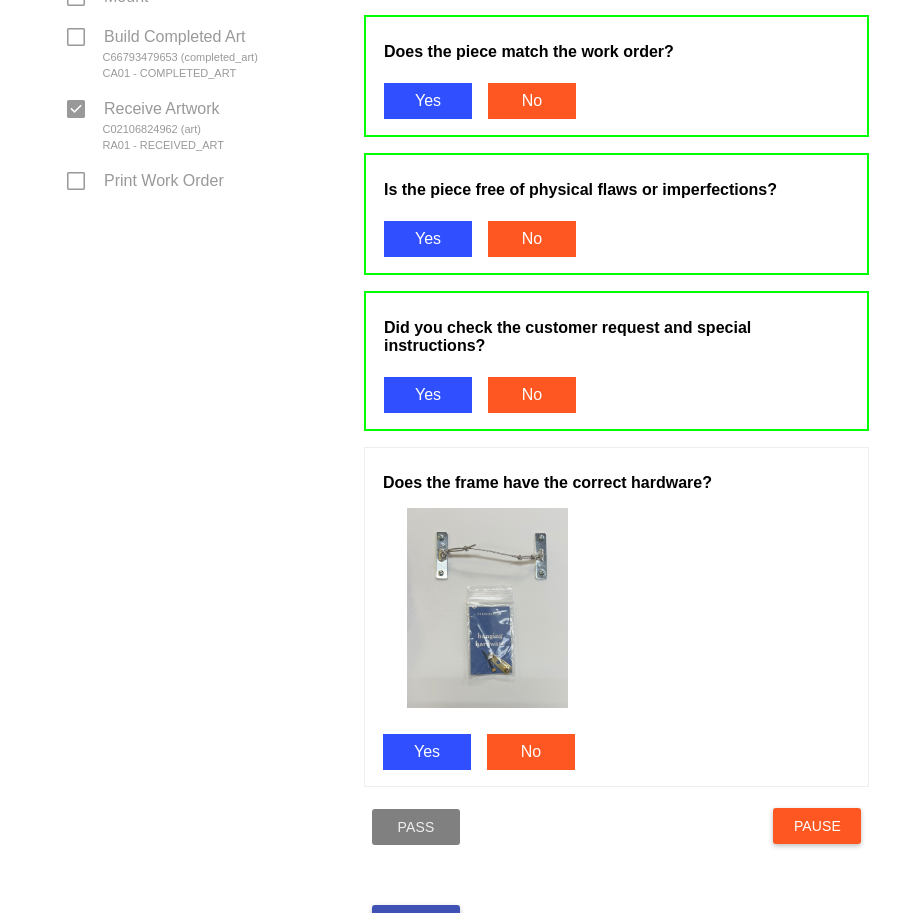 scroll, scrollTop: 1281, scrollLeft: 0, axis: vertical 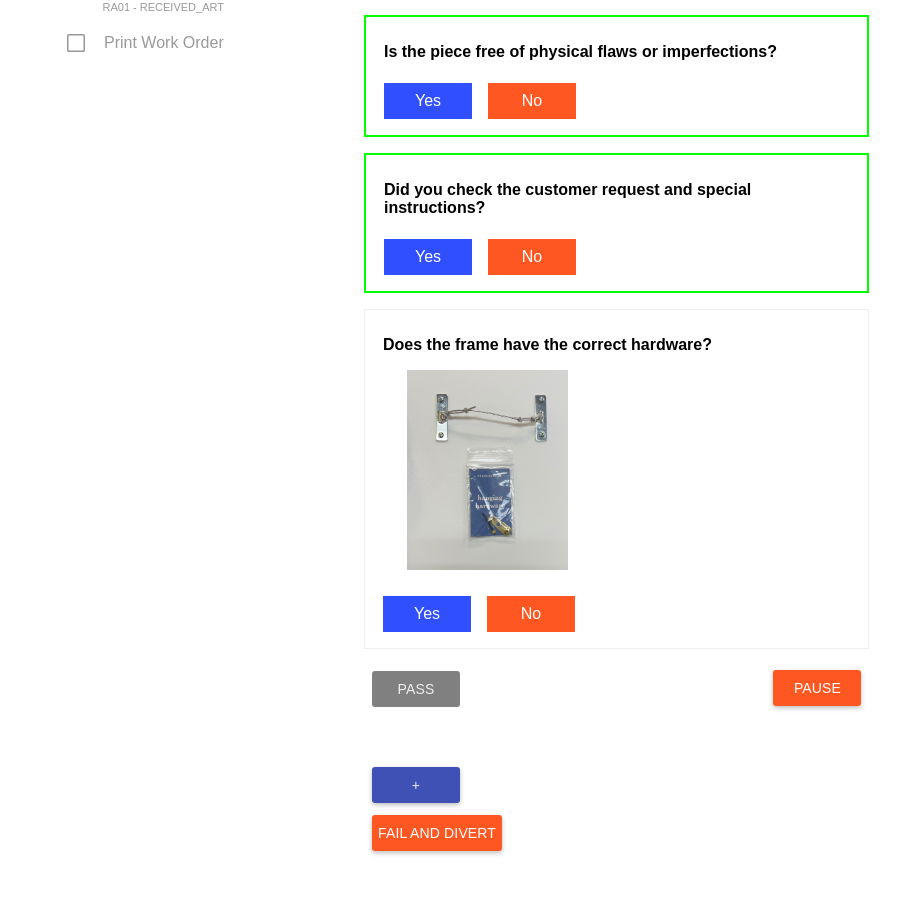 click on "Yes" at bounding box center (427, 614) 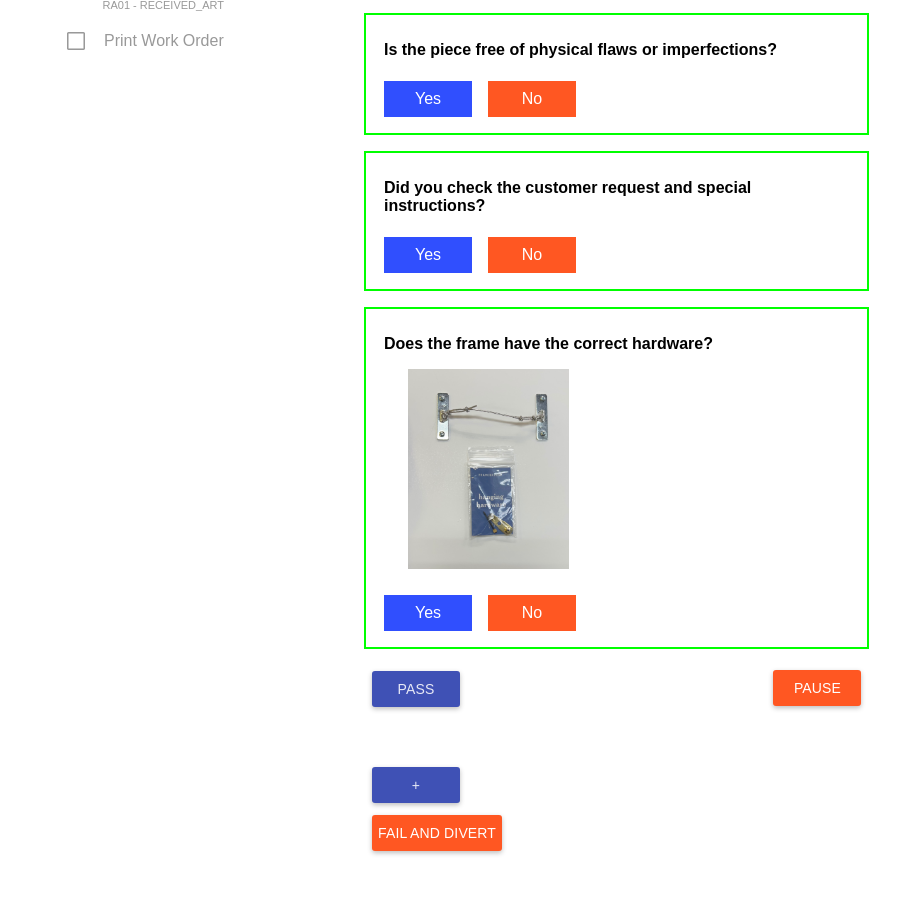 click on "Pass" at bounding box center (416, 689) 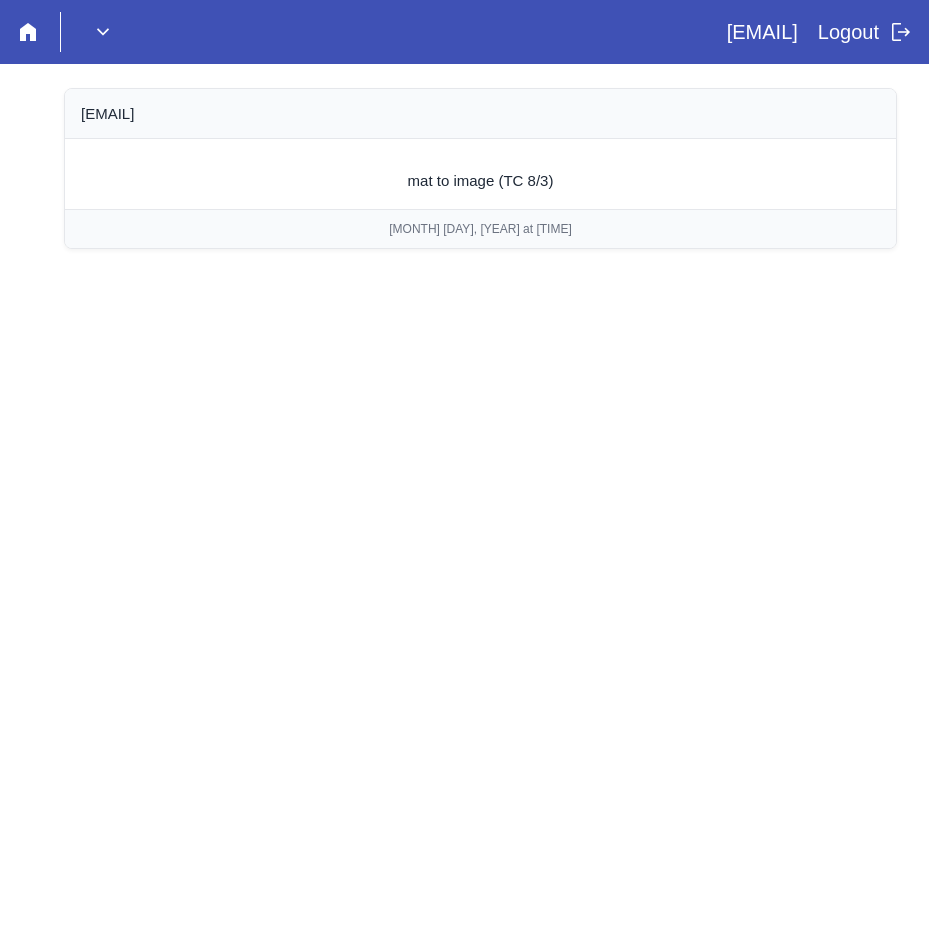 scroll, scrollTop: 0, scrollLeft: 0, axis: both 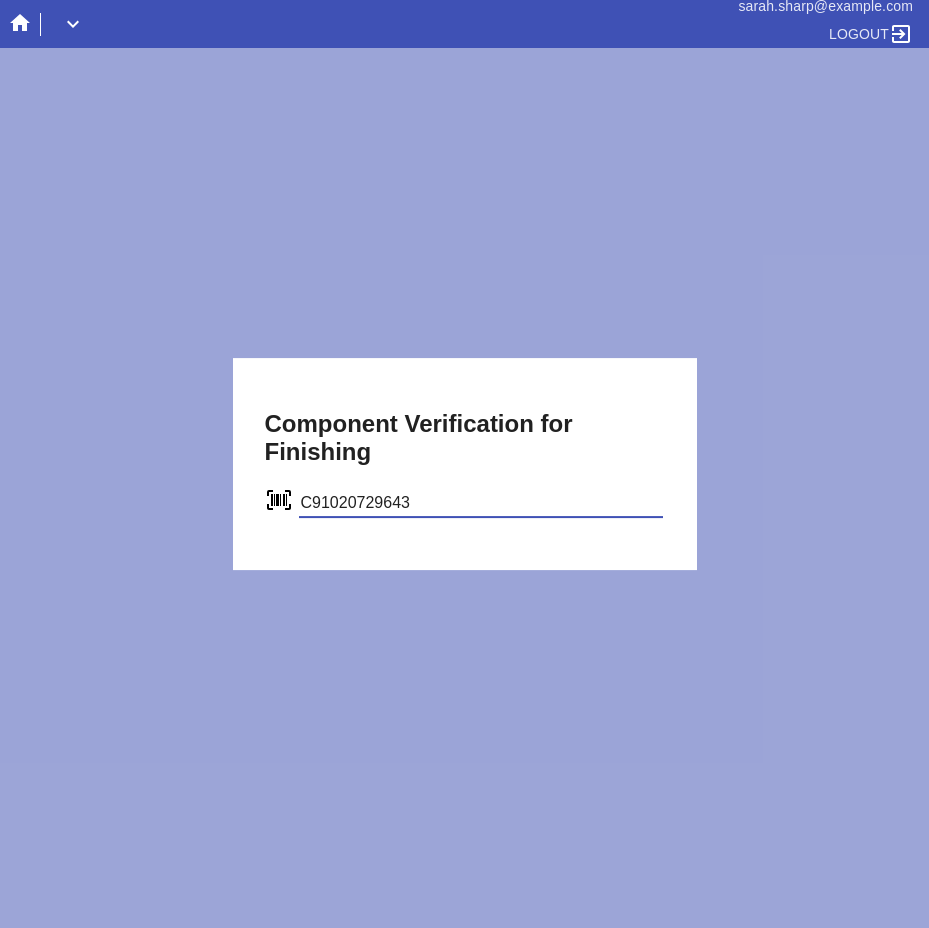 type on "C91020729643" 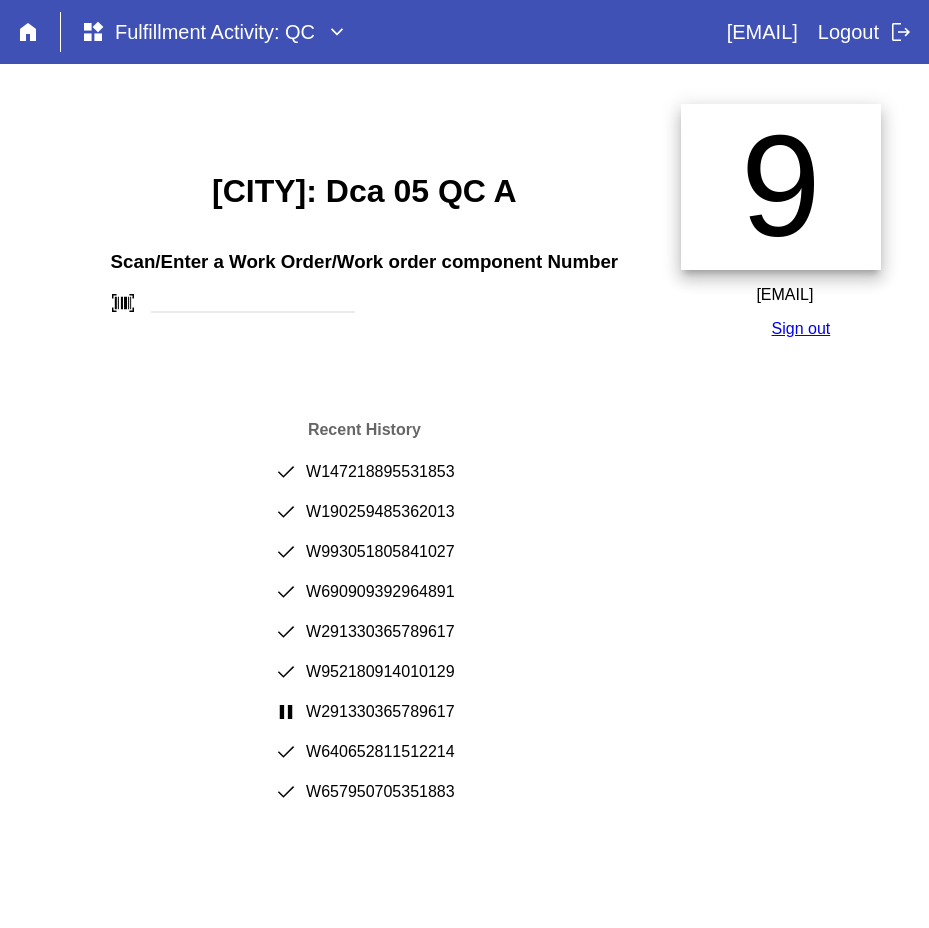 scroll, scrollTop: 0, scrollLeft: 0, axis: both 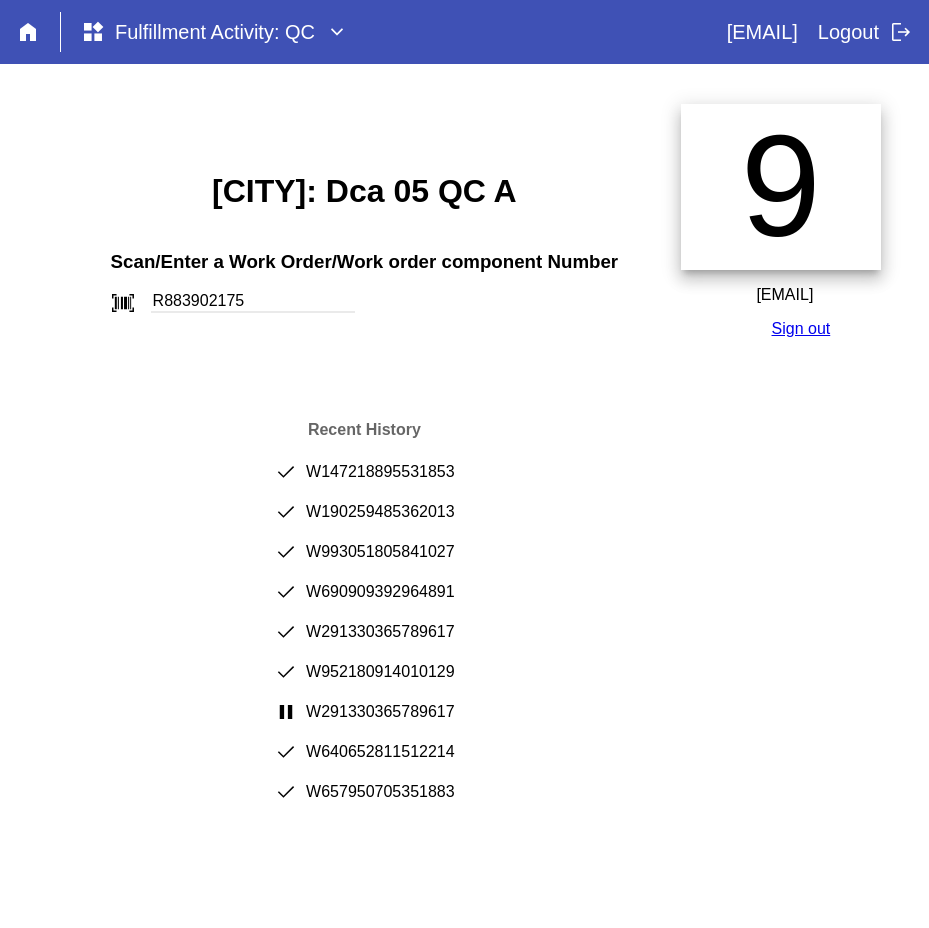 type on "R883902175" 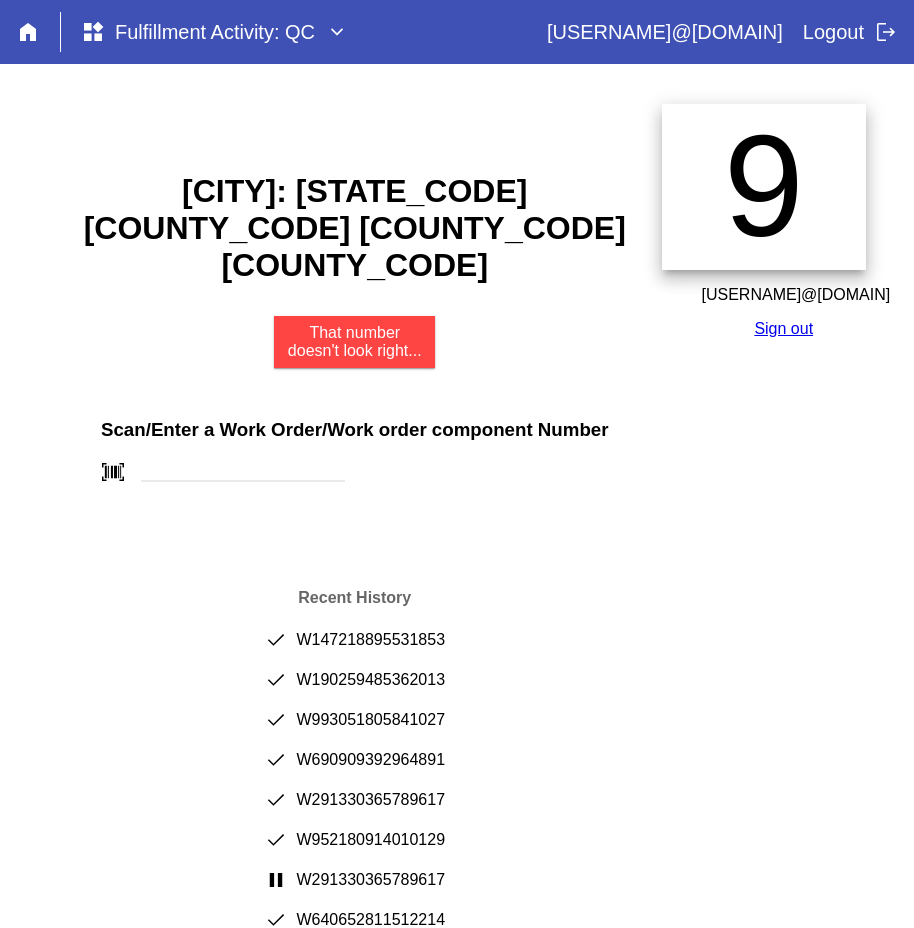 scroll, scrollTop: 0, scrollLeft: 0, axis: both 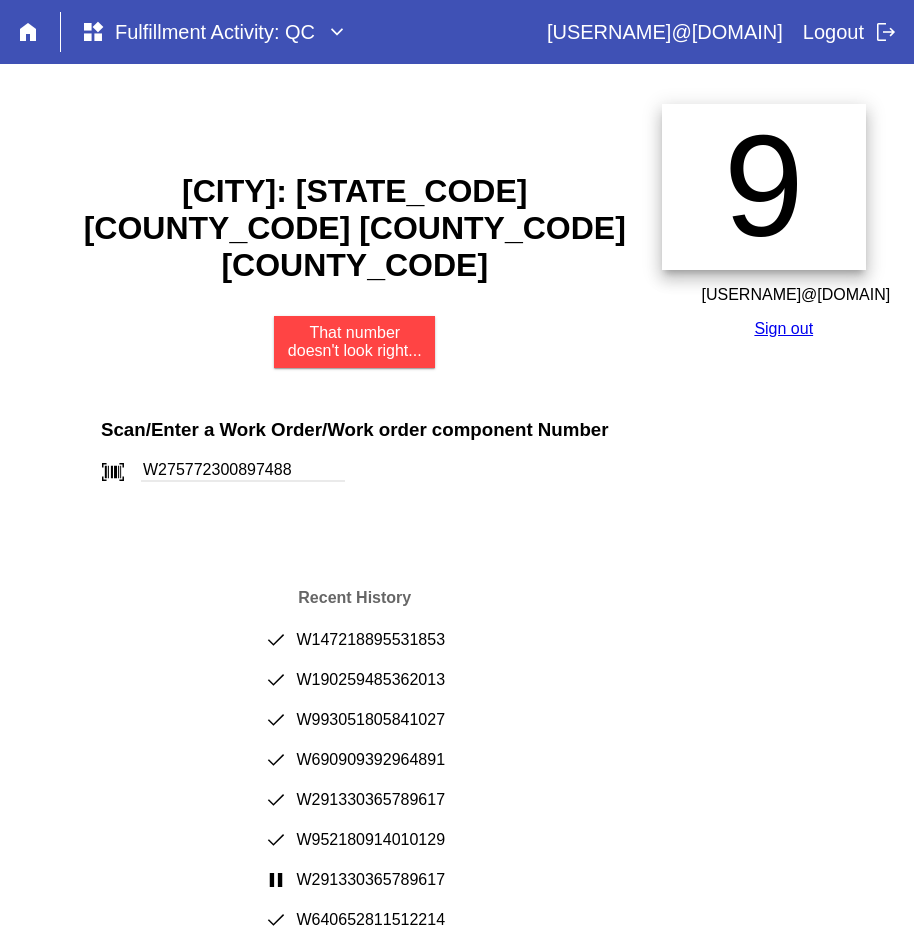 type on "W275772300897488" 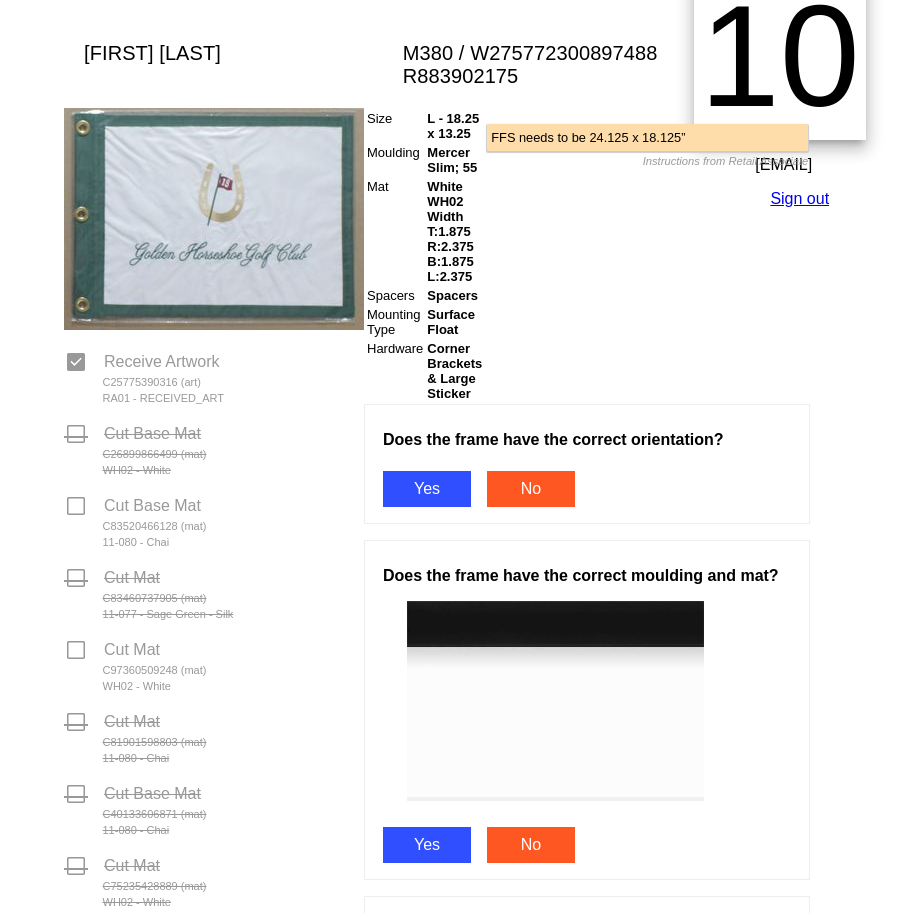 scroll, scrollTop: 300, scrollLeft: 0, axis: vertical 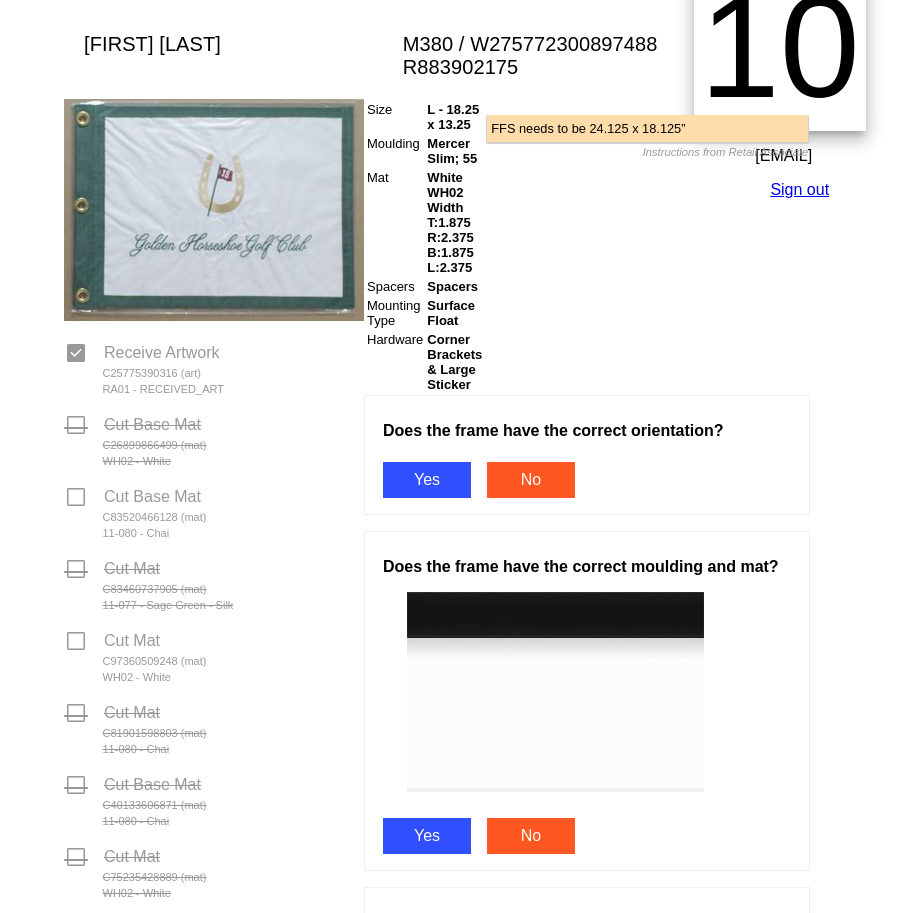 click on "Does the frame have the correct orientation? Yes No" at bounding box center (587, 455) 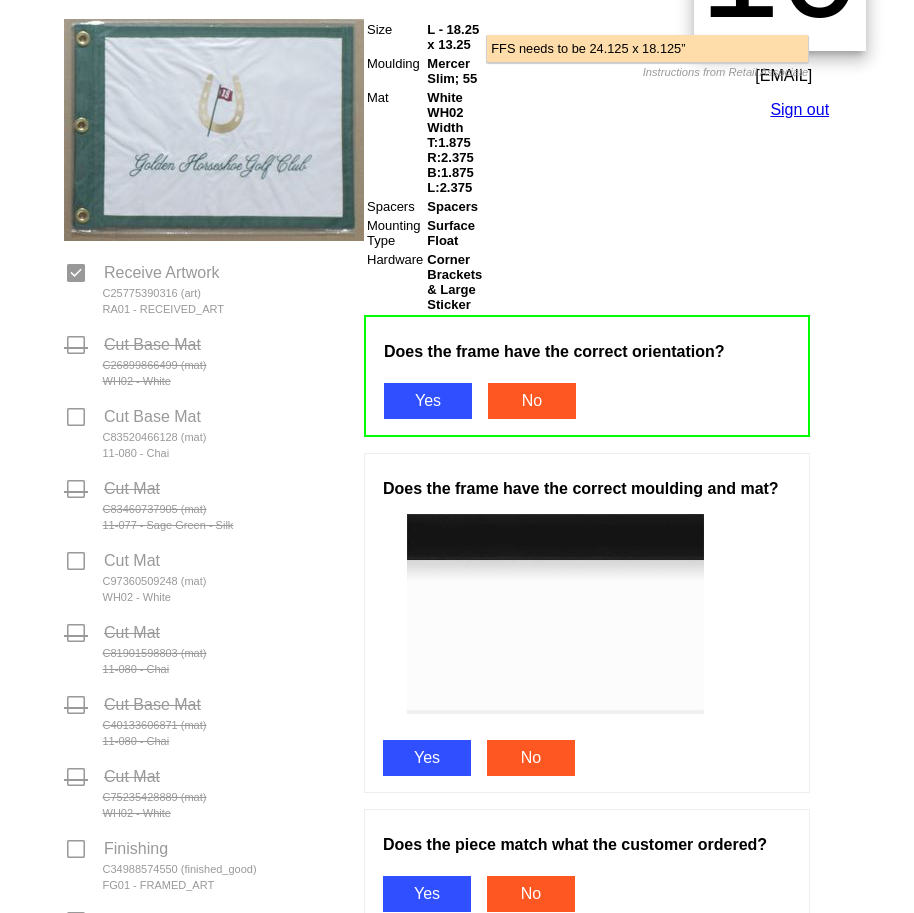 scroll, scrollTop: 500, scrollLeft: 0, axis: vertical 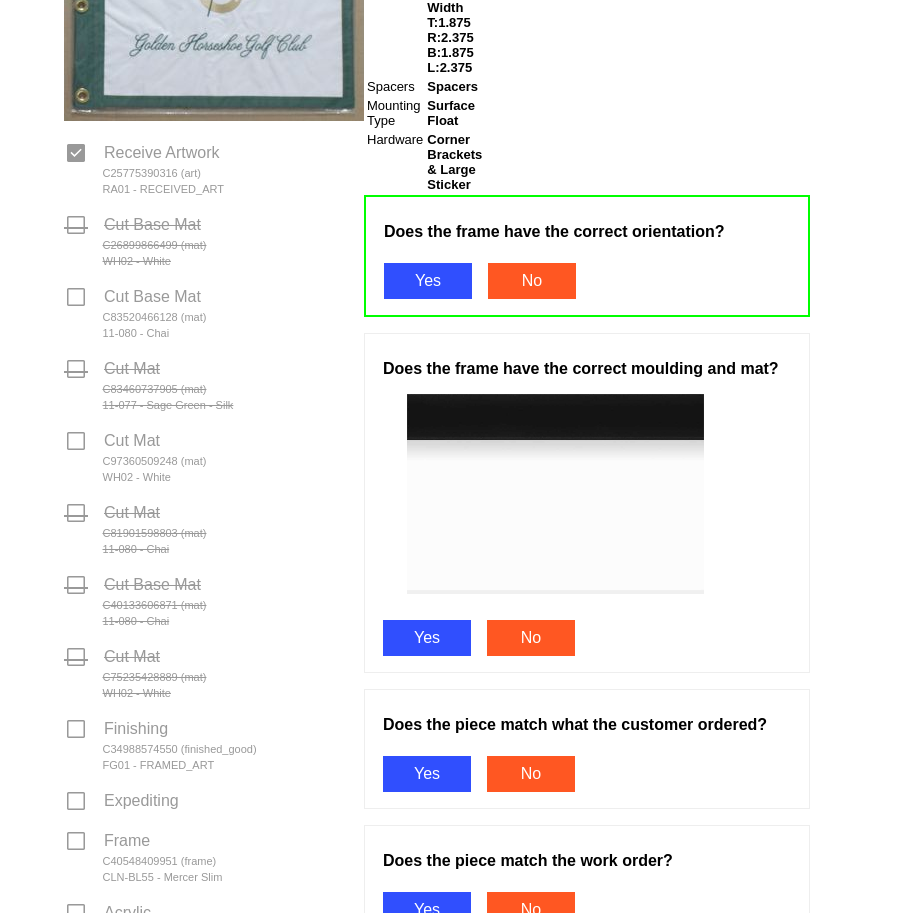 click on "Yes" at bounding box center (427, 638) 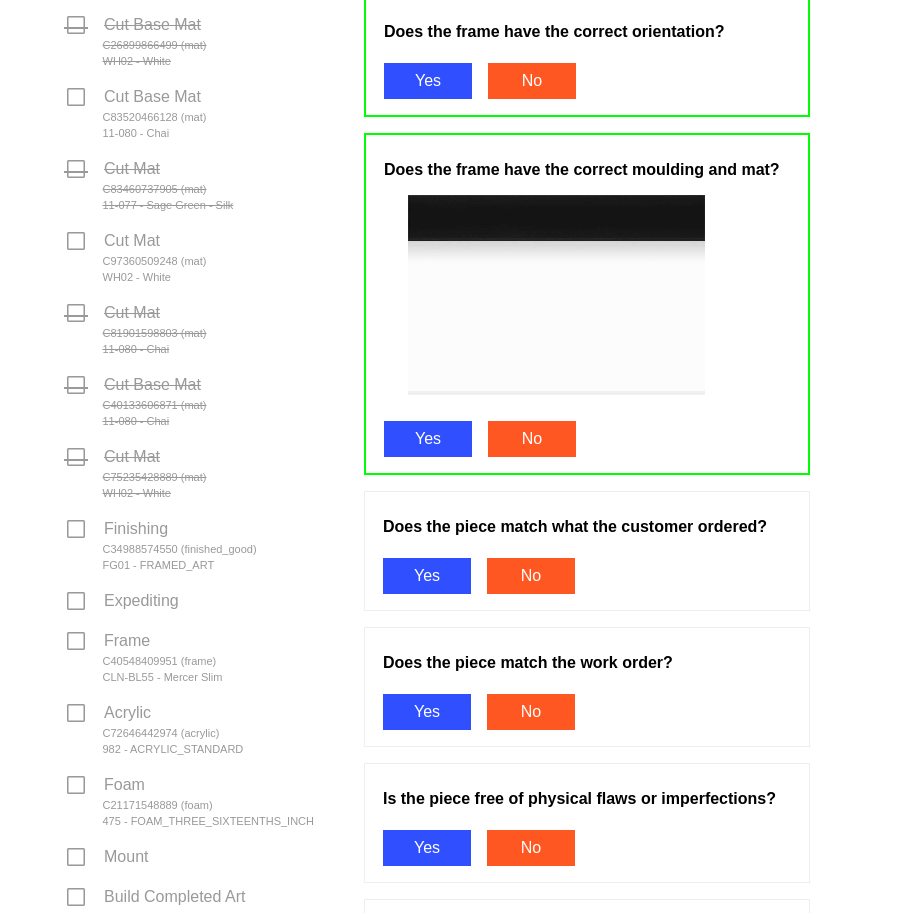 click on "Yes" at bounding box center (427, 576) 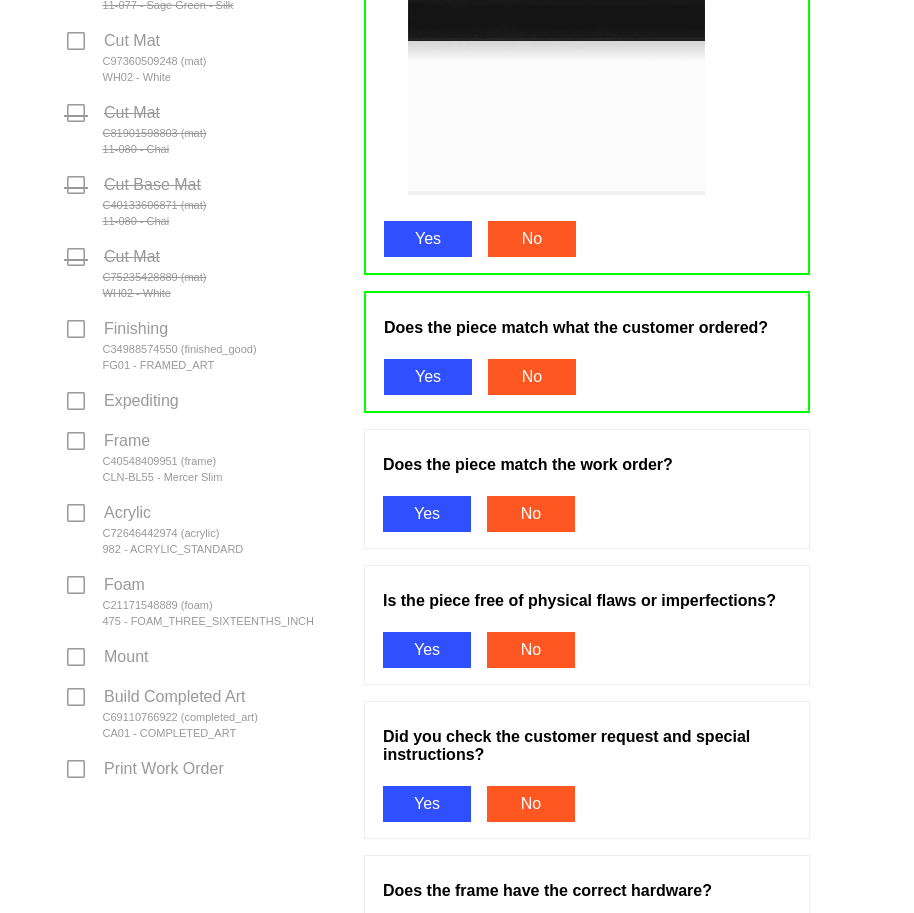 click on "Yes" at bounding box center (427, 514) 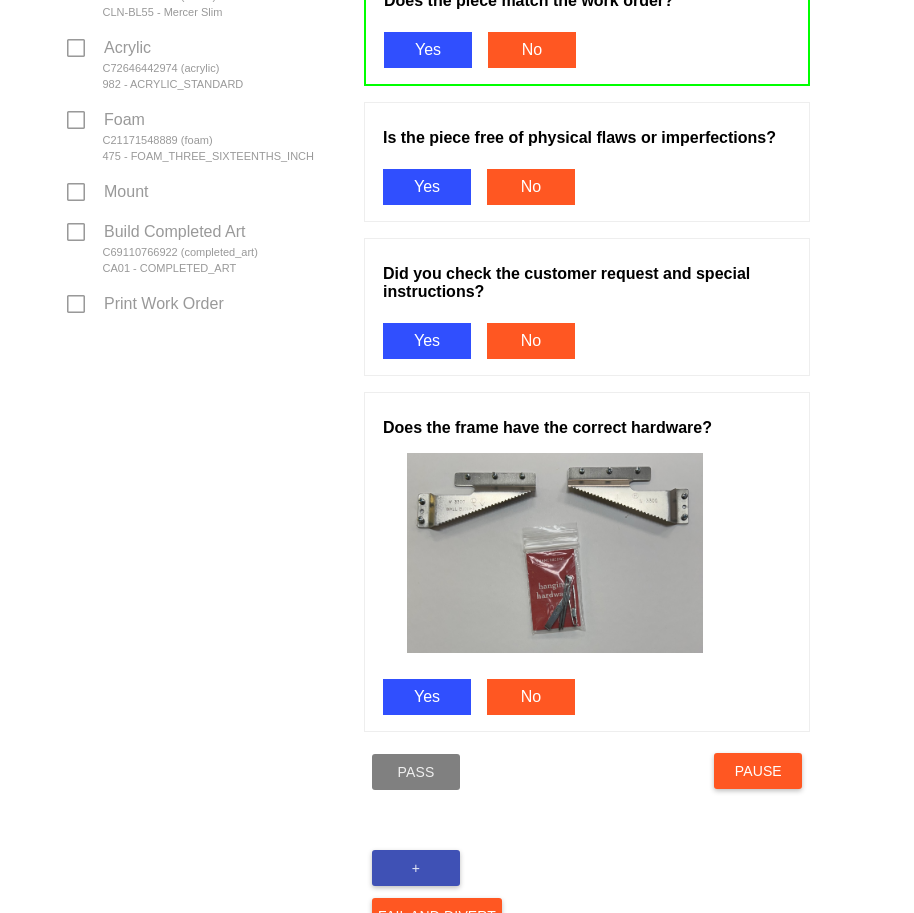 scroll, scrollTop: 1400, scrollLeft: 0, axis: vertical 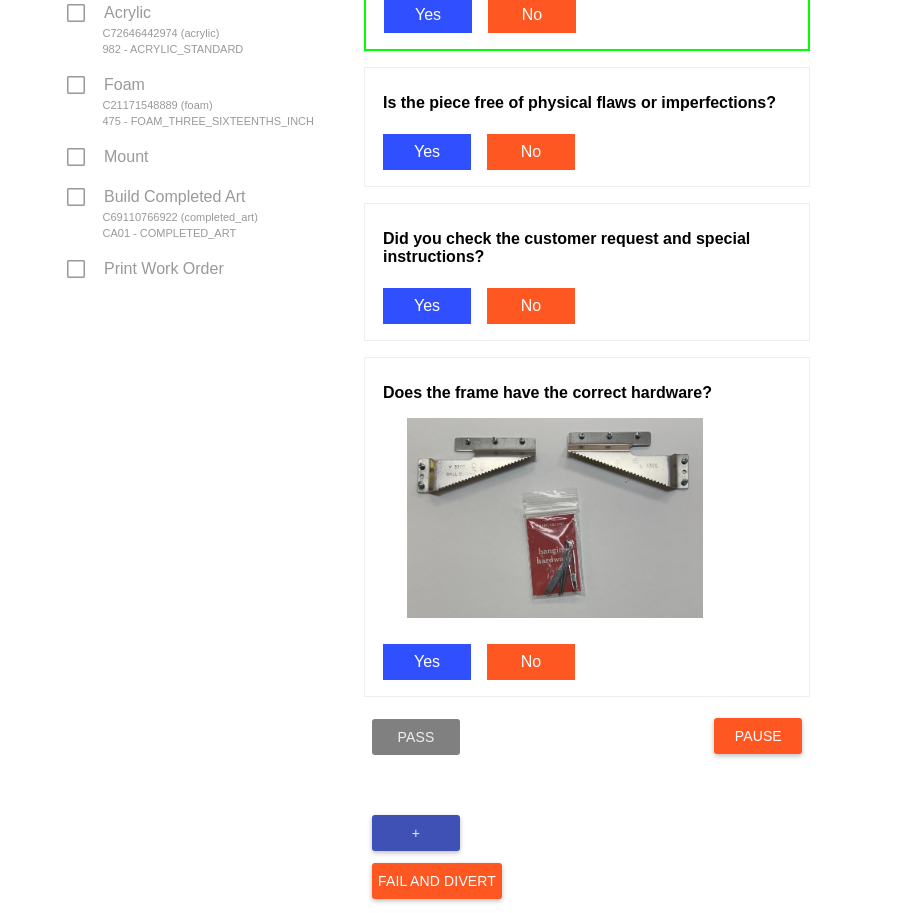click on "Yes" at bounding box center (427, 306) 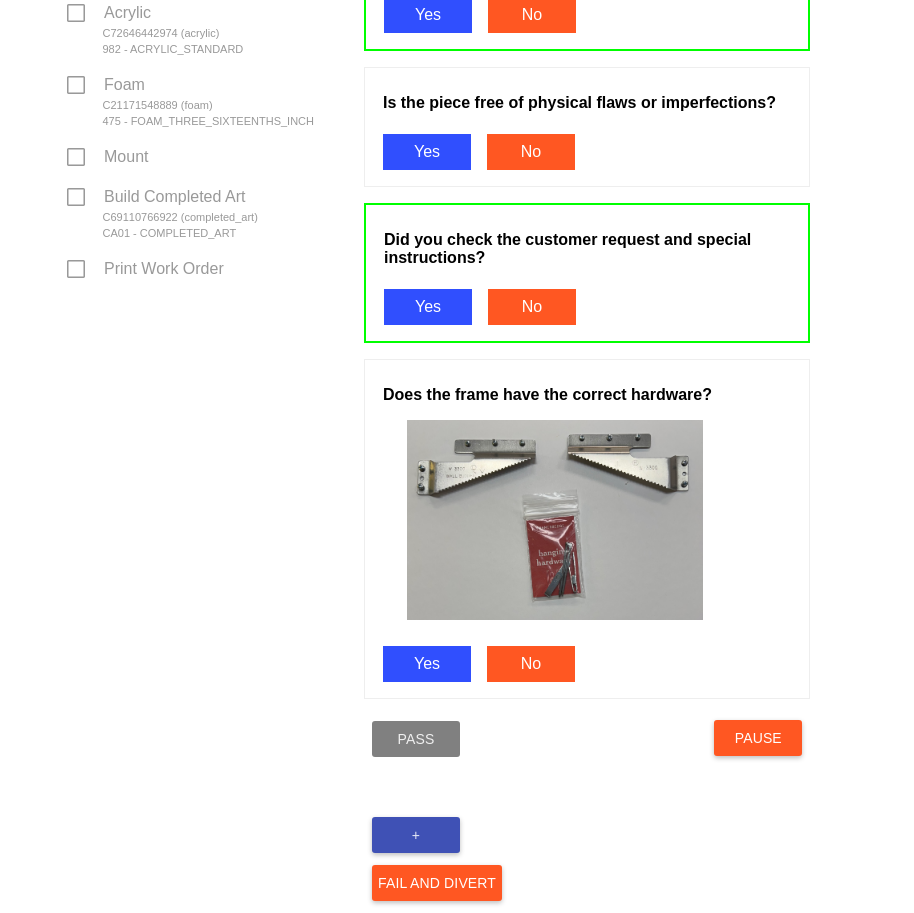 click on "Yes" at bounding box center [427, 152] 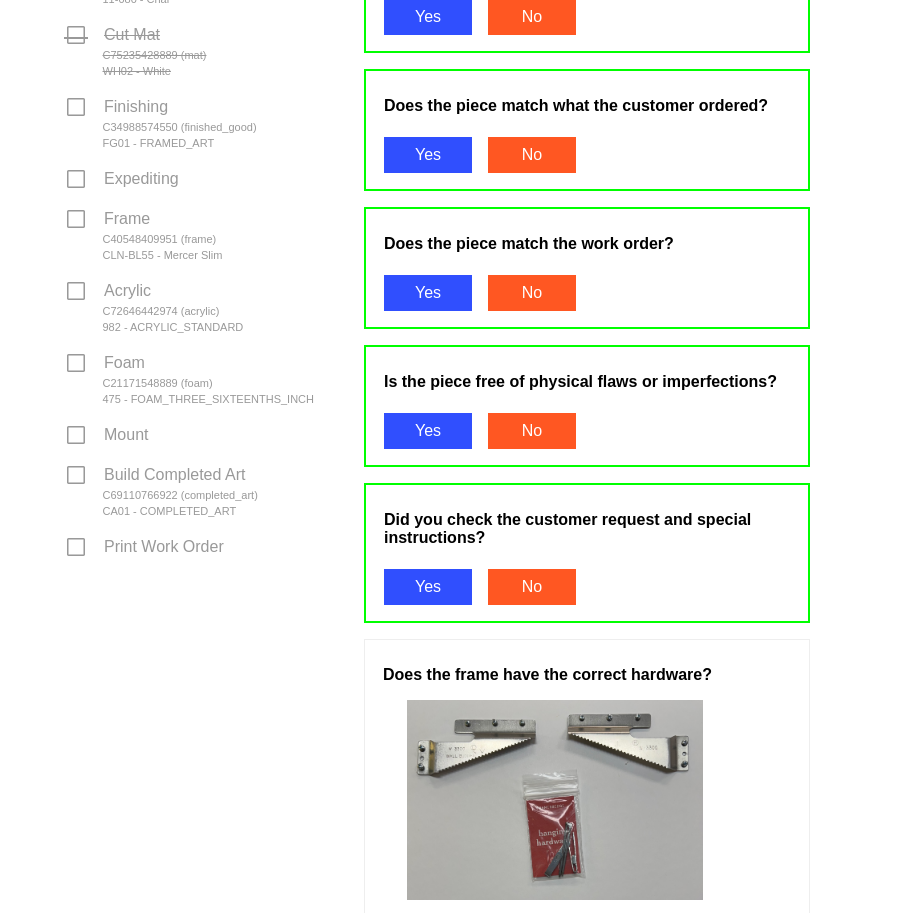 scroll, scrollTop: 1300, scrollLeft: 0, axis: vertical 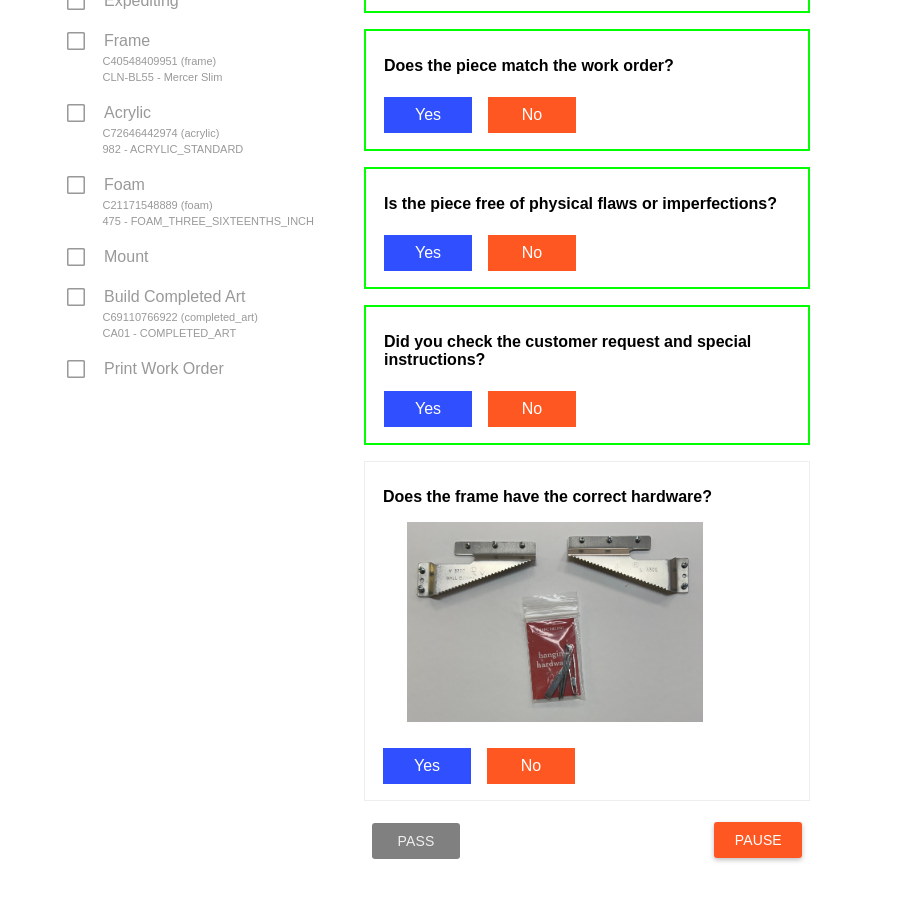 click on "Yes" at bounding box center (427, 766) 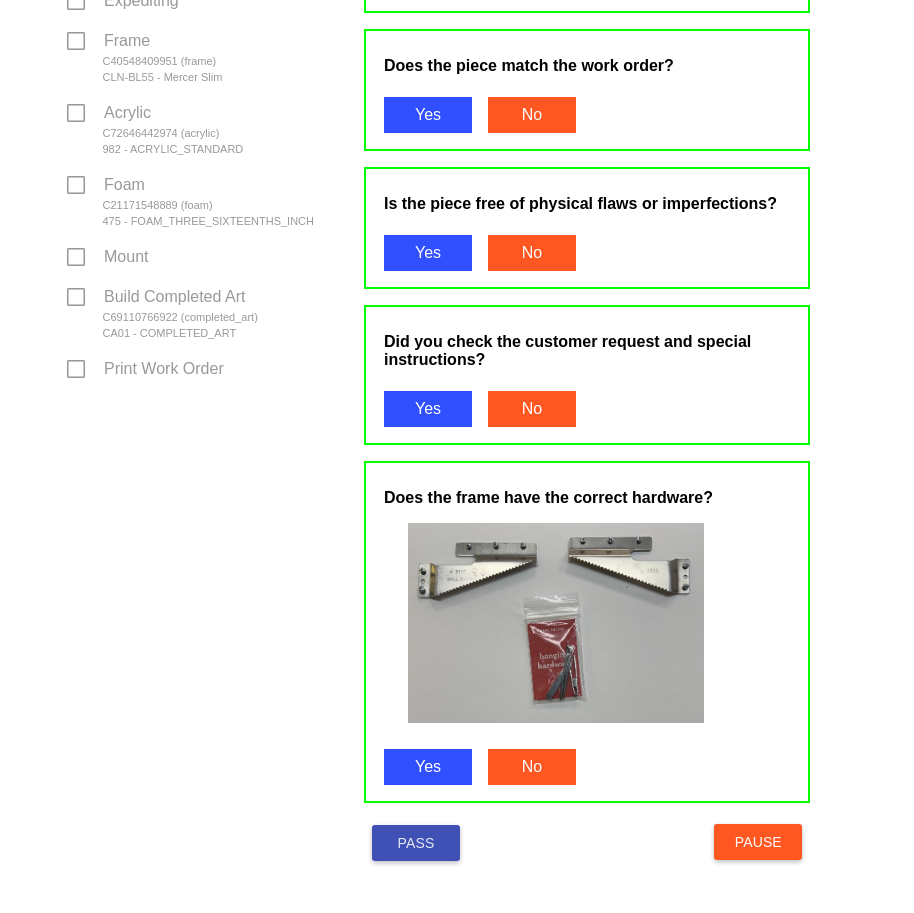 click on "Pass" at bounding box center [416, 843] 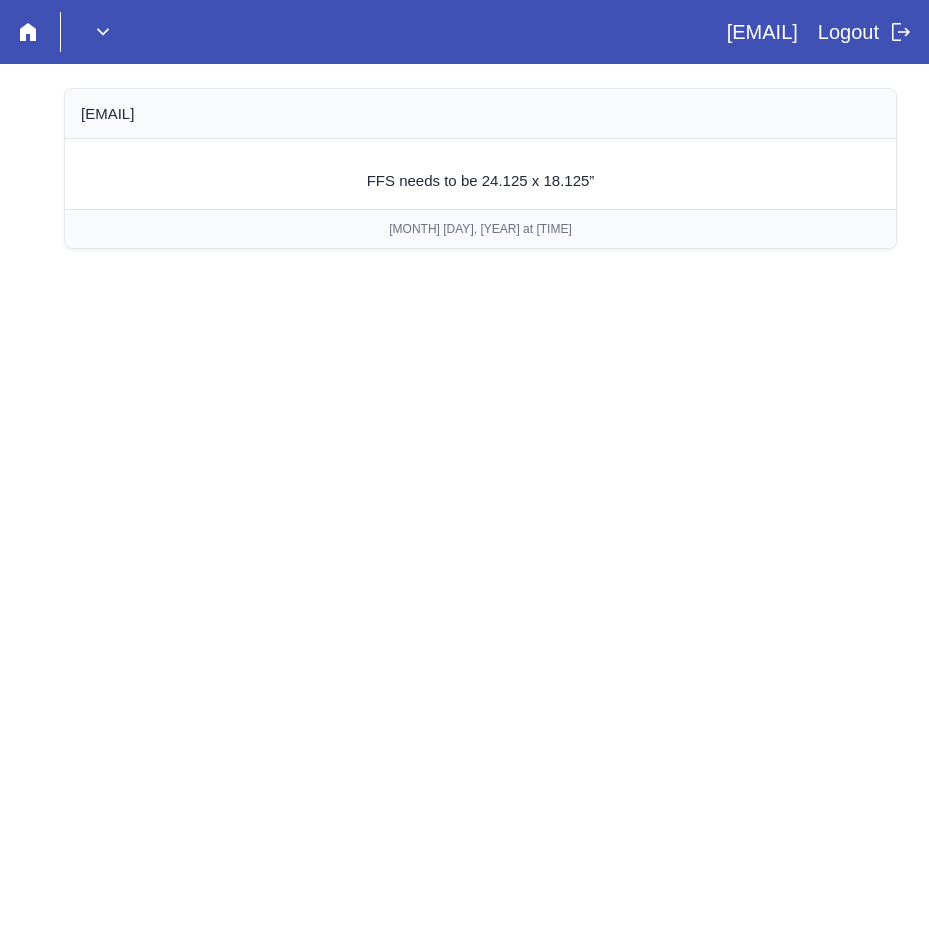 scroll, scrollTop: 0, scrollLeft: 0, axis: both 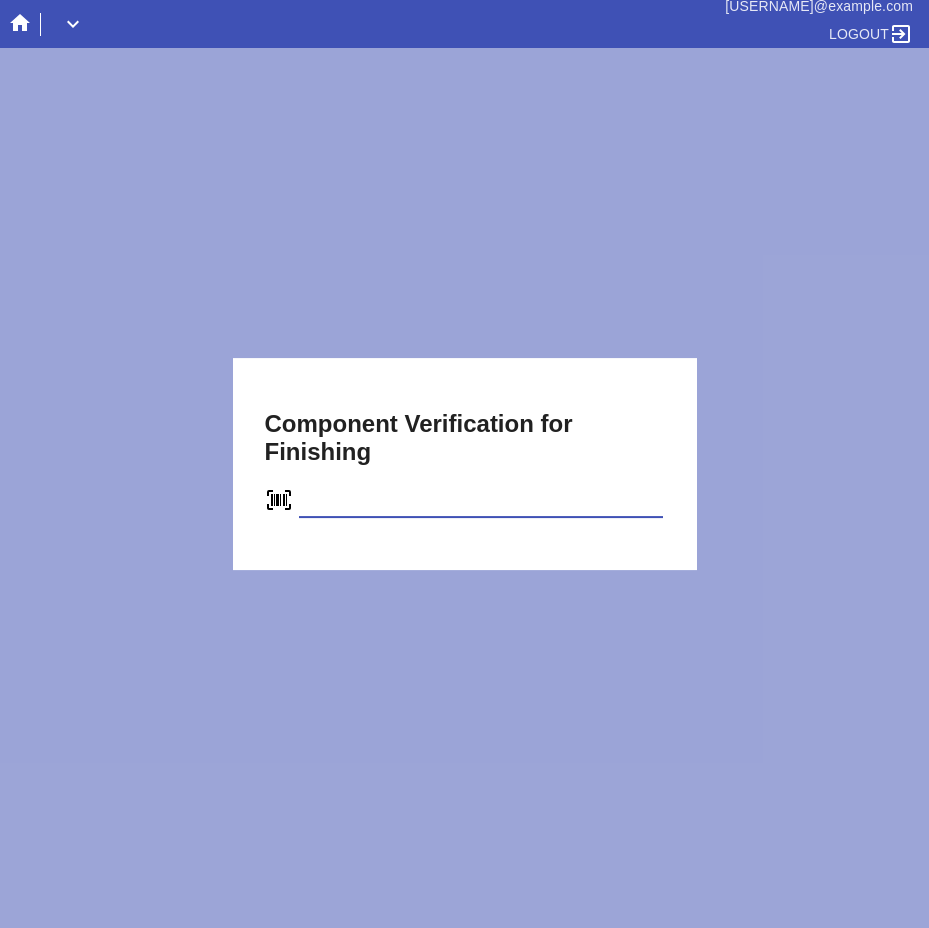 type on "[NUMBER]" 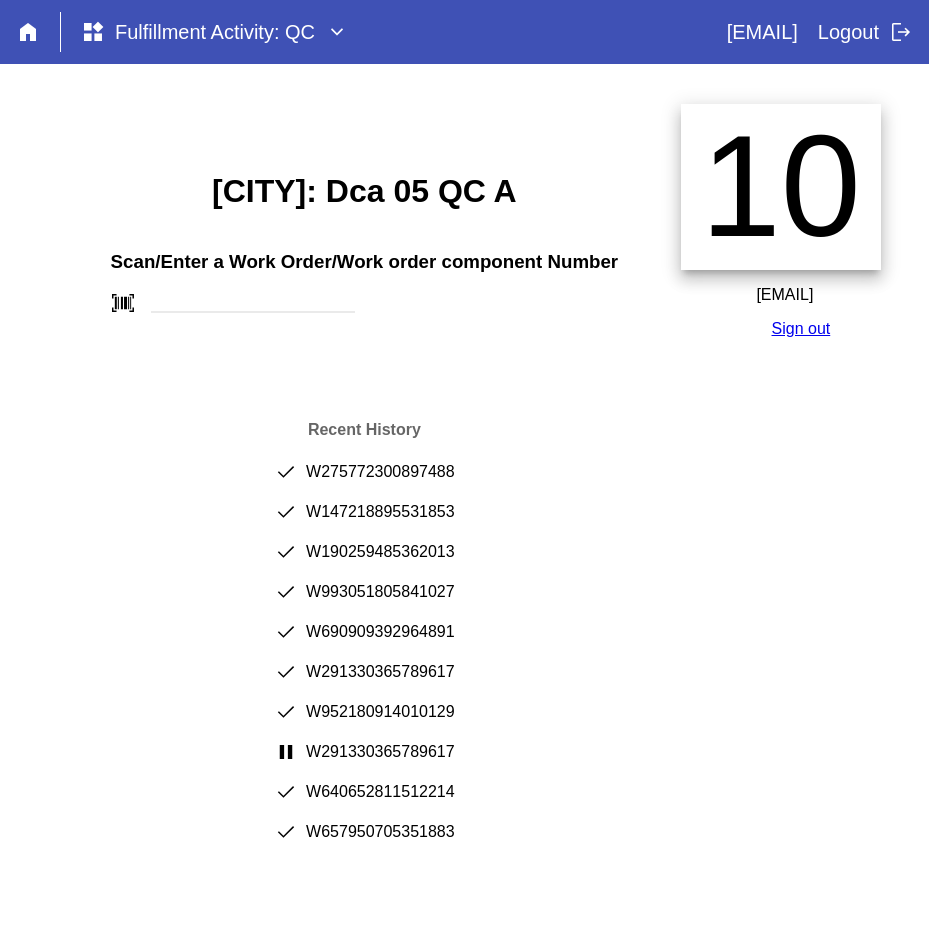 scroll, scrollTop: 0, scrollLeft: 0, axis: both 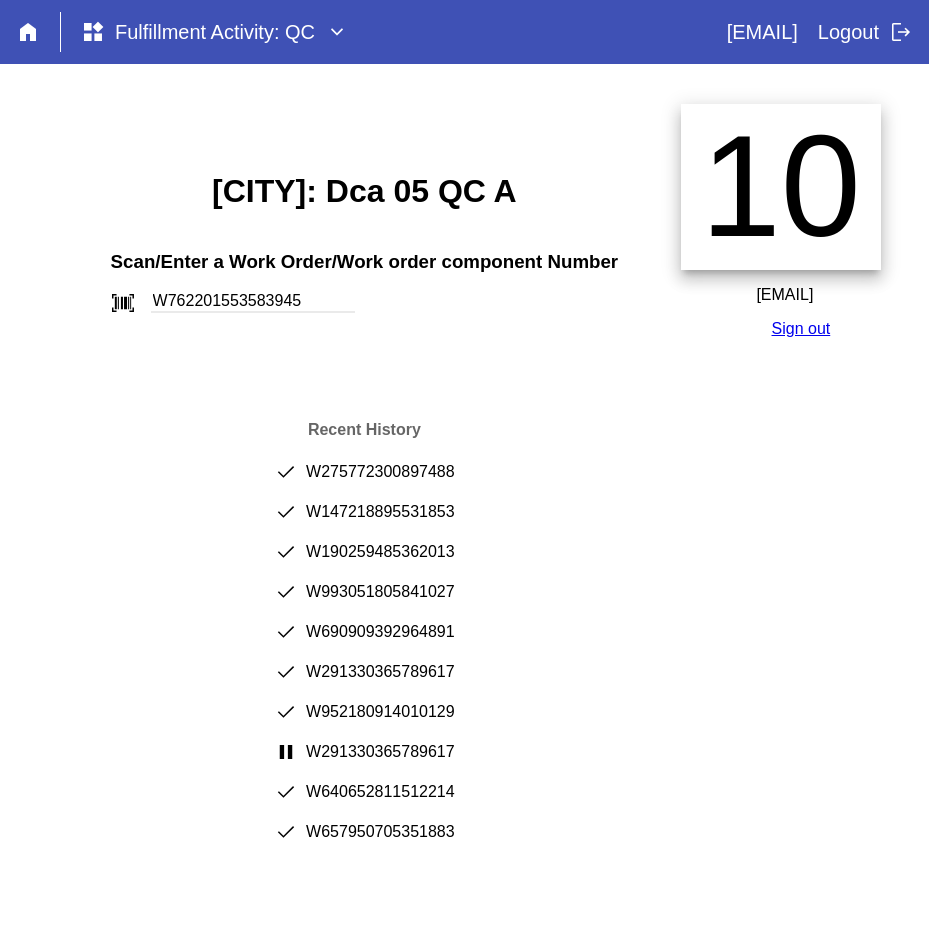 type on "W762201553583945" 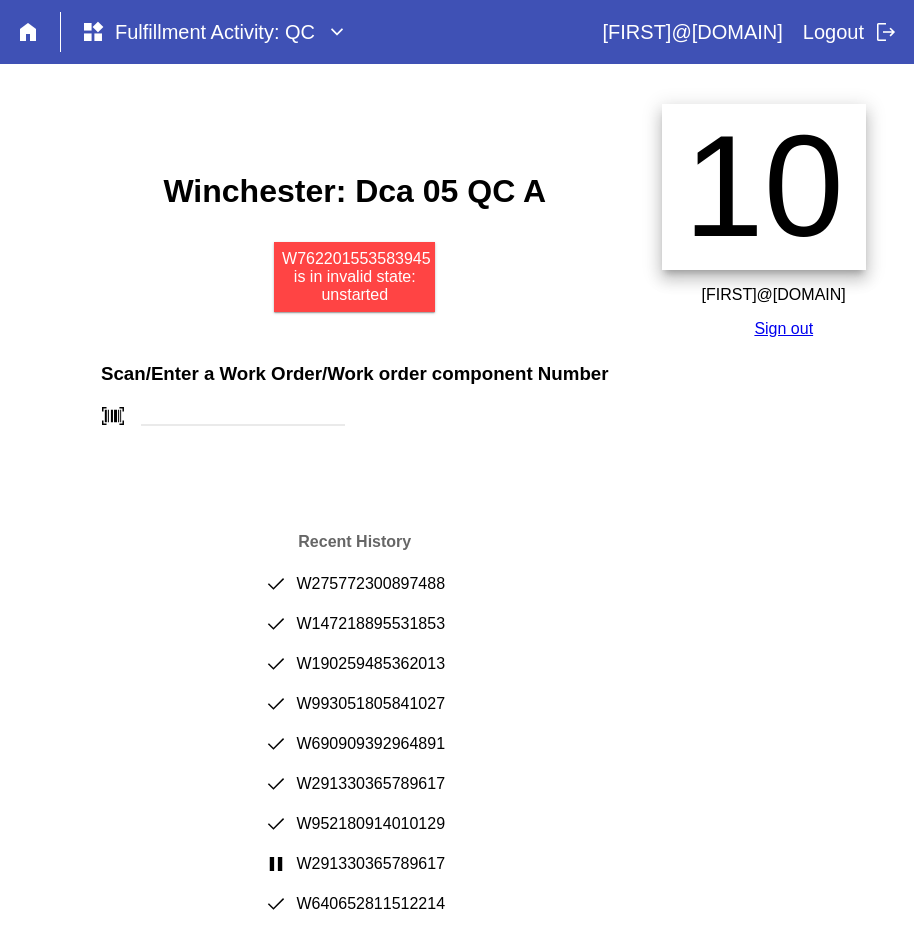 scroll, scrollTop: 0, scrollLeft: 0, axis: both 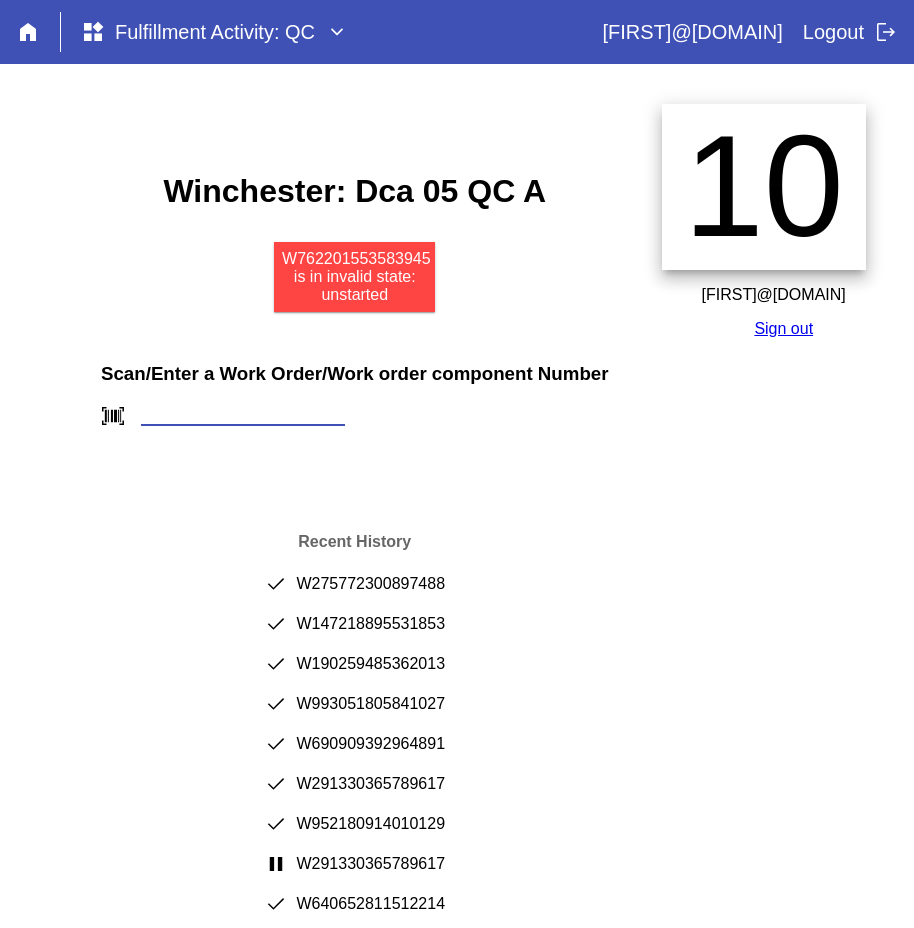 click at bounding box center [243, 415] 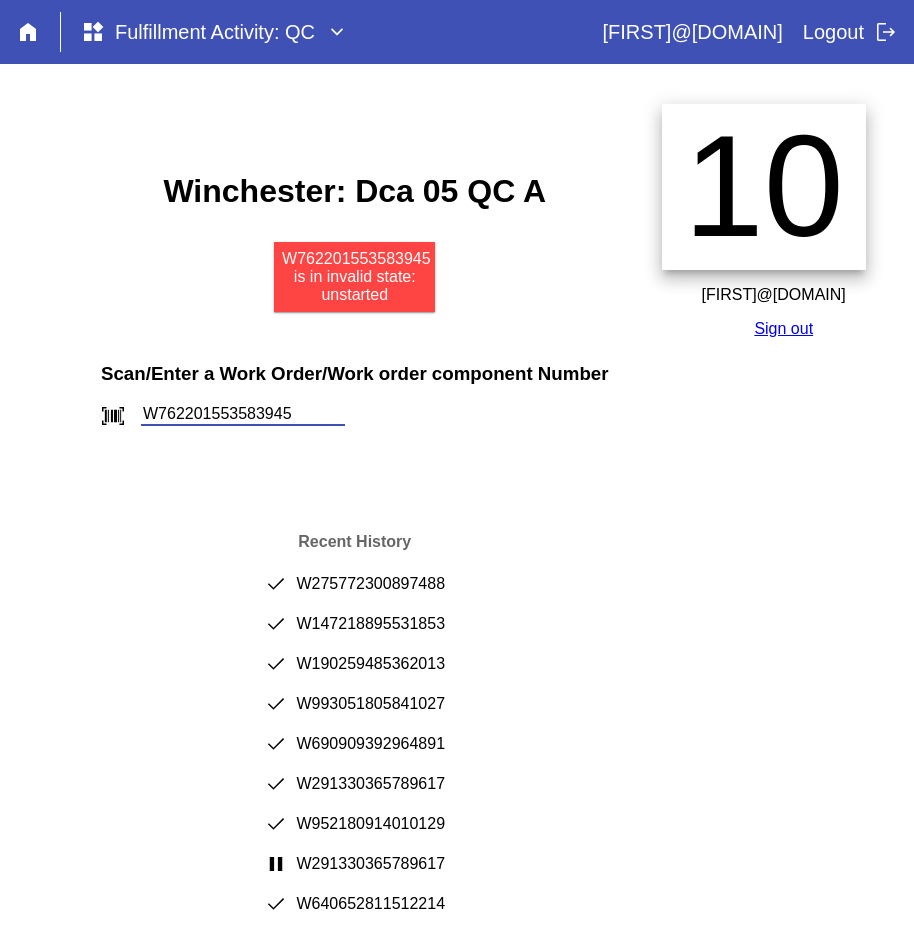 type on "W762201553583945" 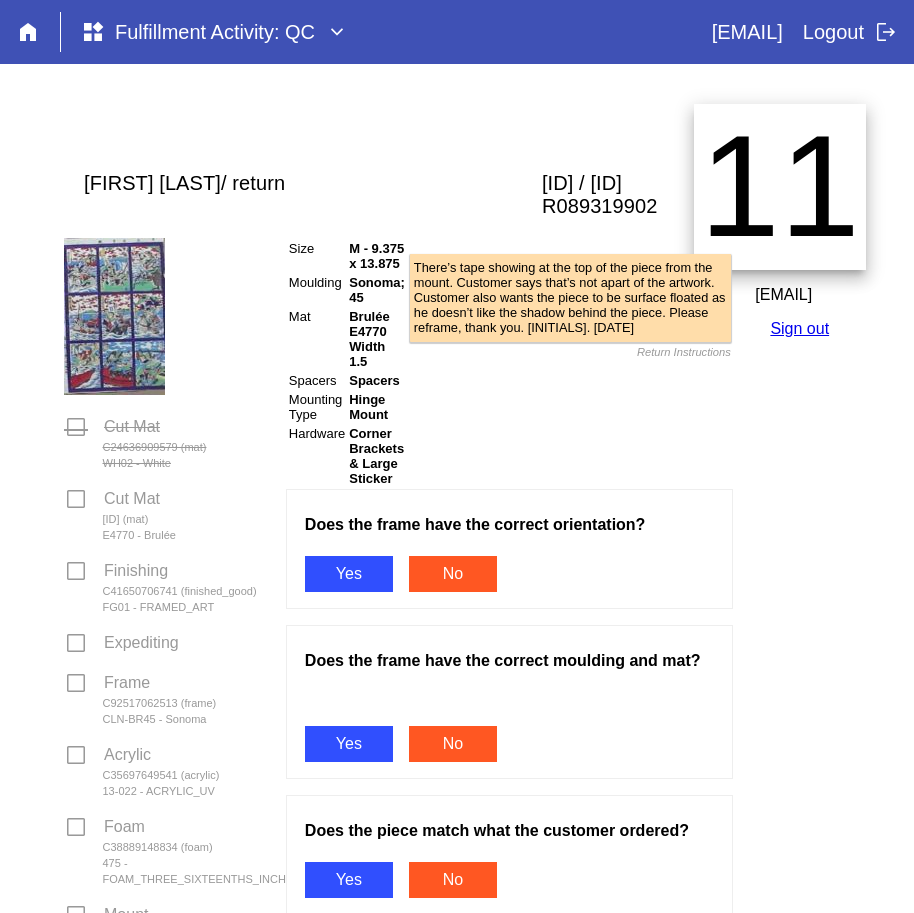 scroll, scrollTop: 0, scrollLeft: 0, axis: both 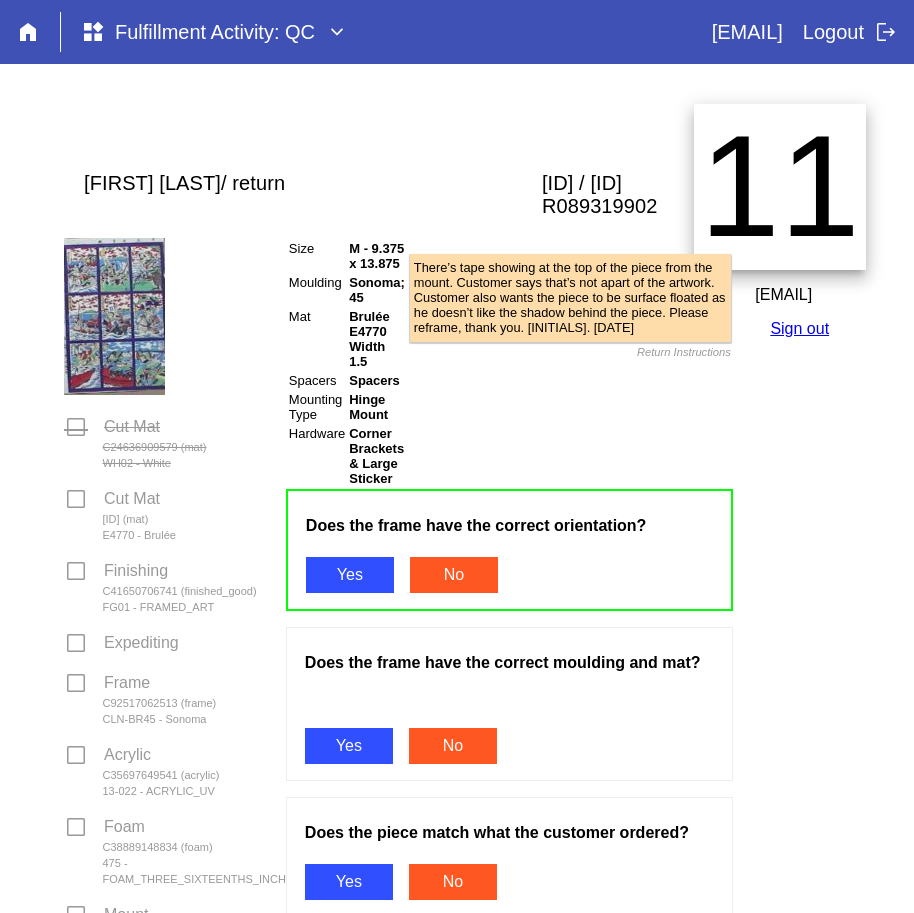 click on "Yes" at bounding box center [349, 746] 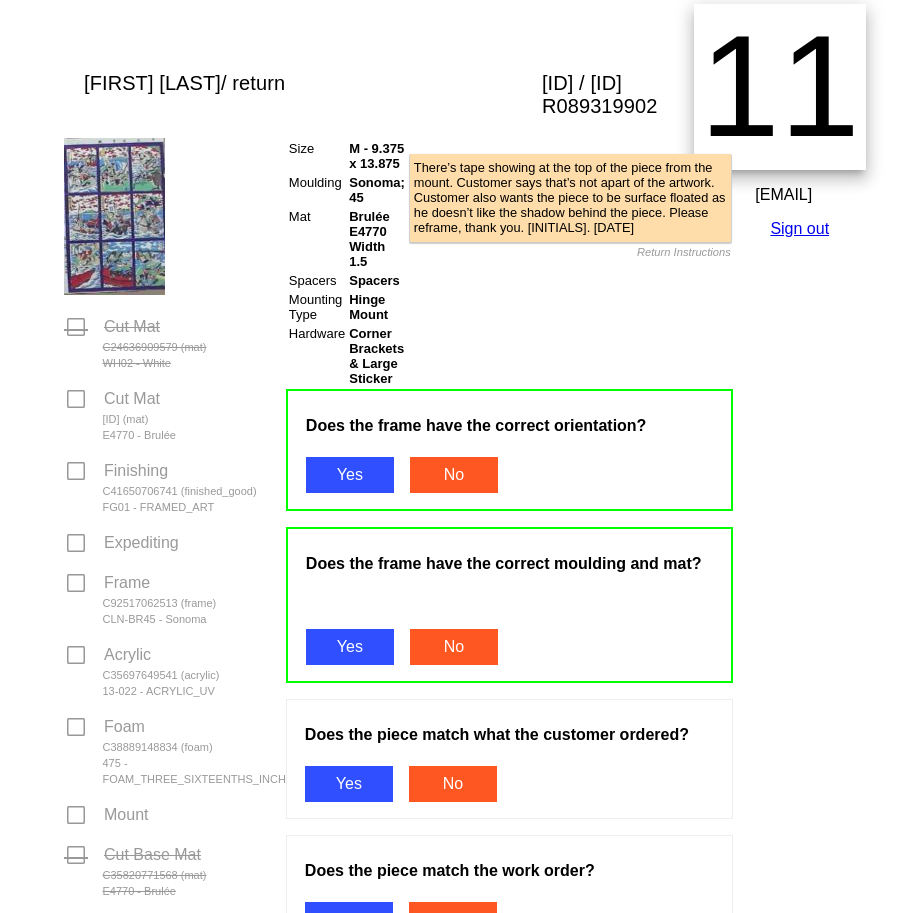 click on "Yes" at bounding box center [349, 784] 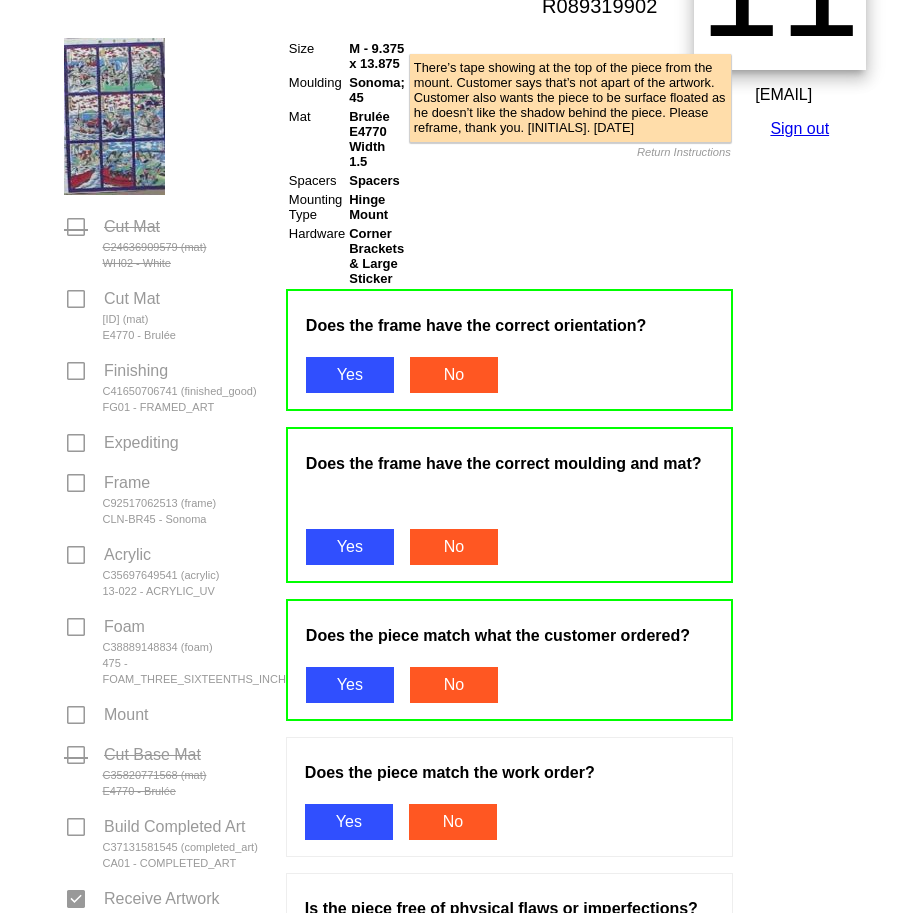 click on "Yes" at bounding box center [349, 822] 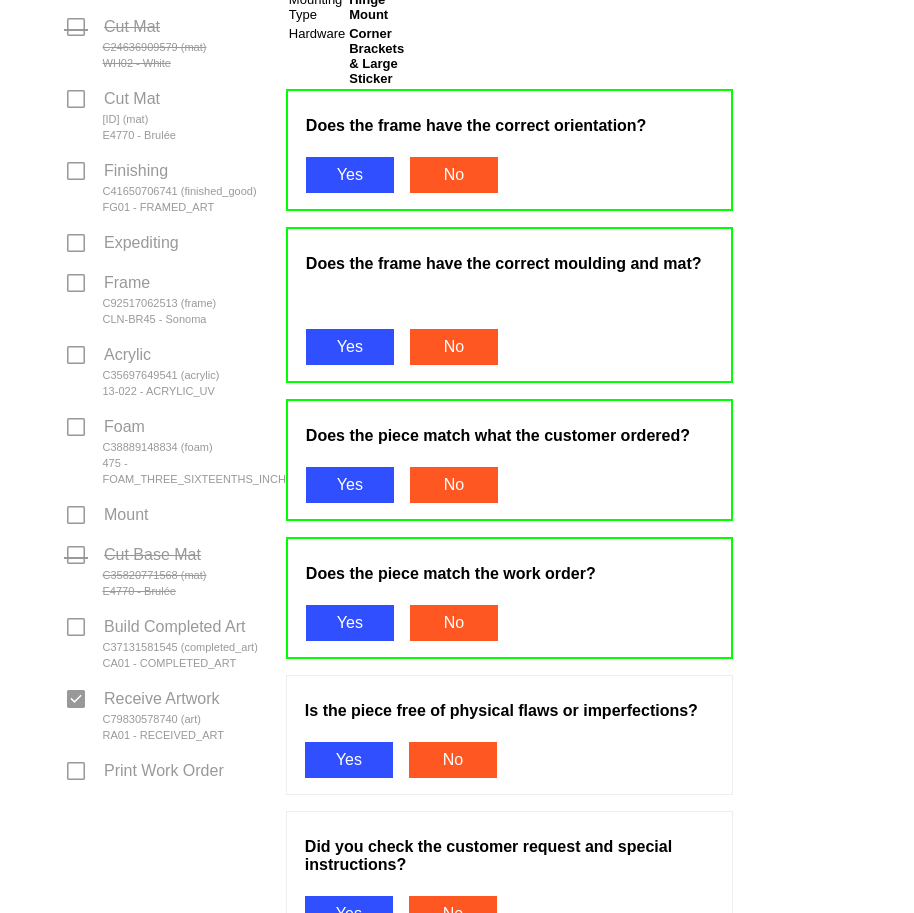 click on "Yes" at bounding box center [349, 760] 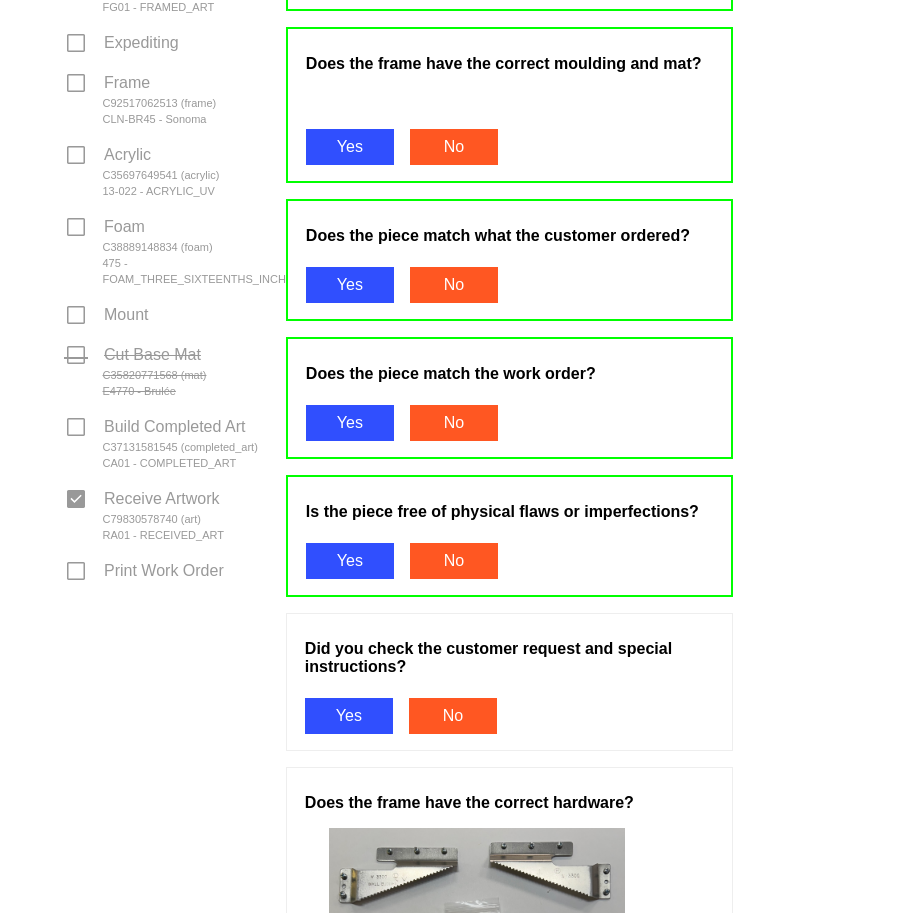 click on "Yes" at bounding box center [349, 716] 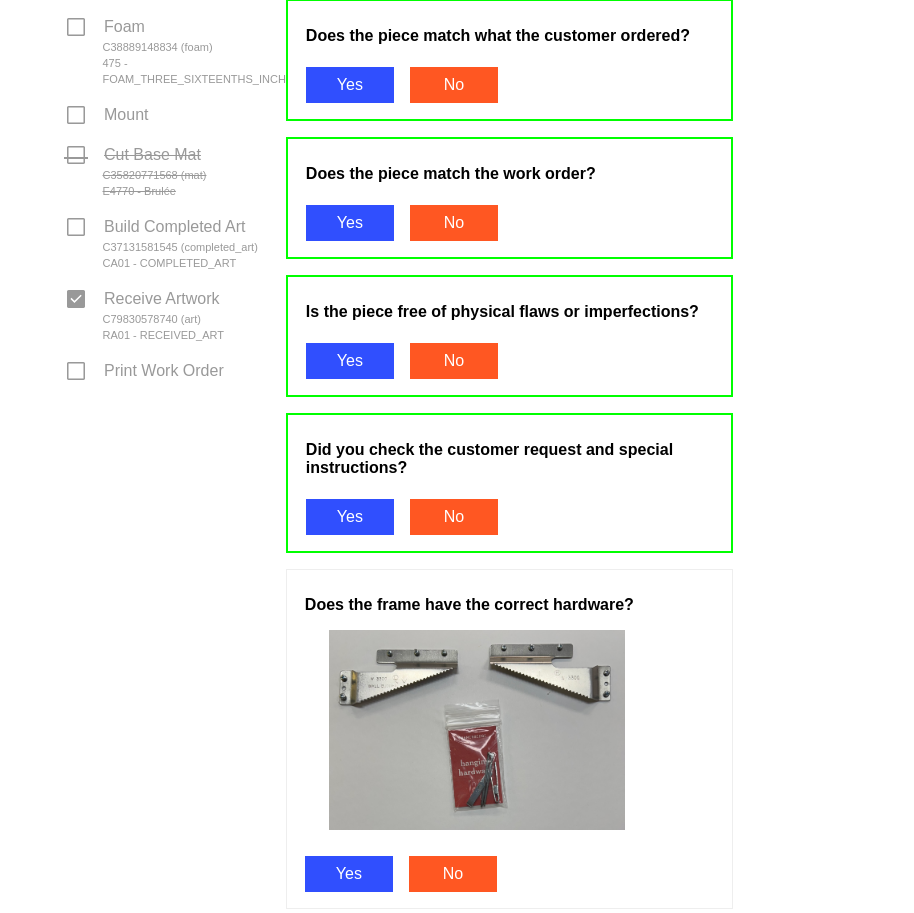 click on "Yes" at bounding box center (349, 874) 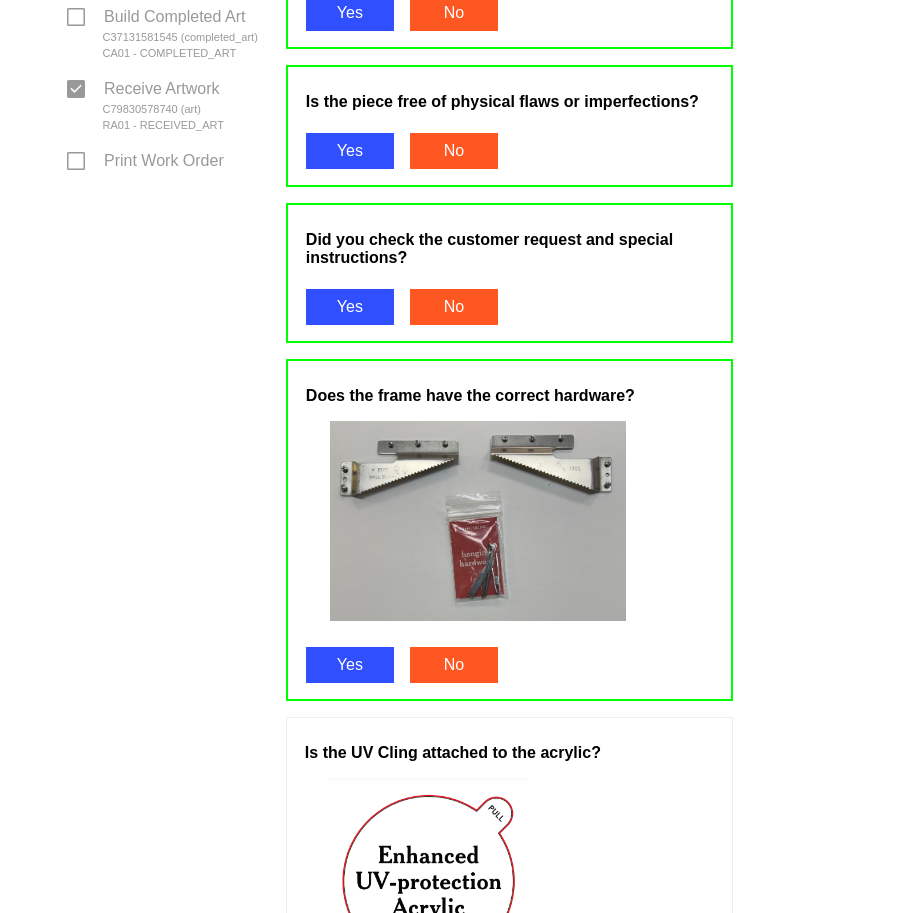 scroll, scrollTop: 1300, scrollLeft: 0, axis: vertical 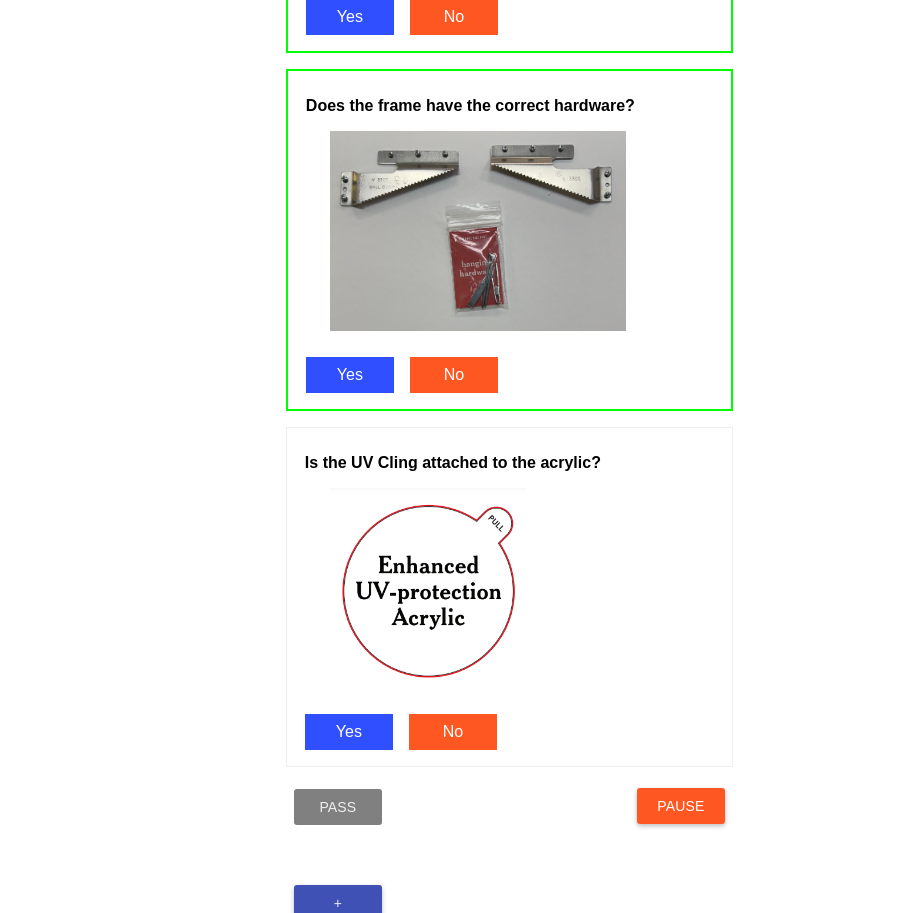 click on "Yes" at bounding box center [349, 732] 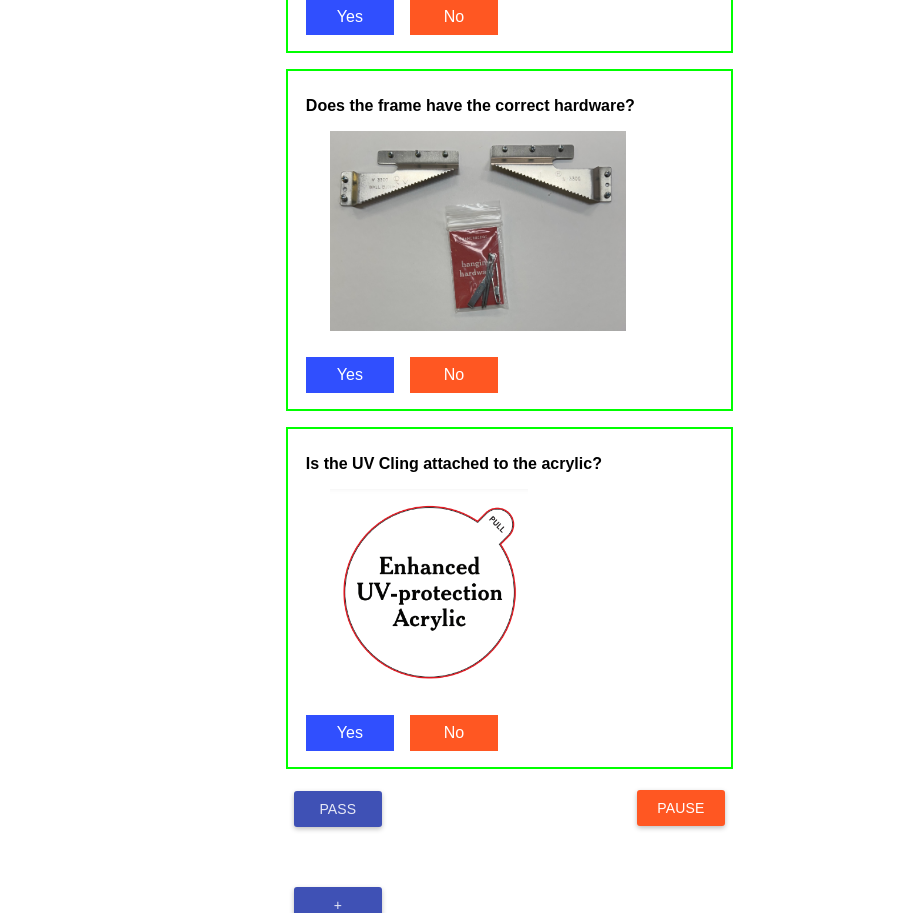 click on "Pass" at bounding box center [338, 809] 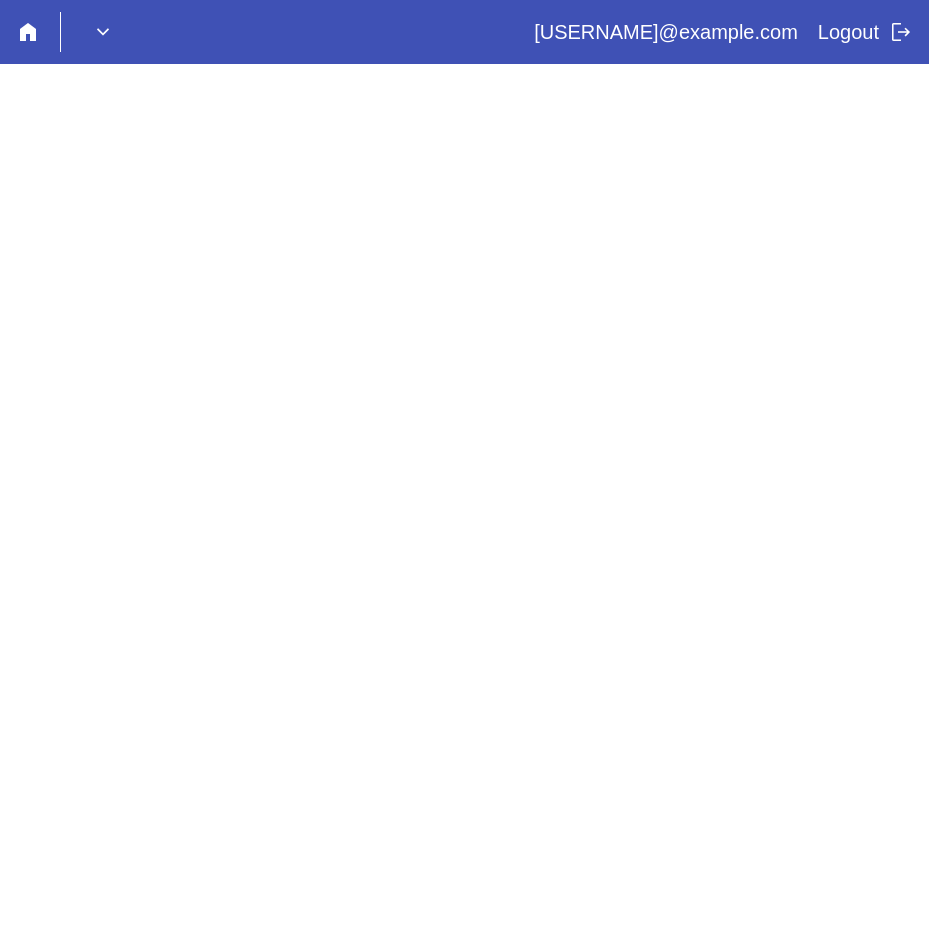 scroll, scrollTop: 0, scrollLeft: 0, axis: both 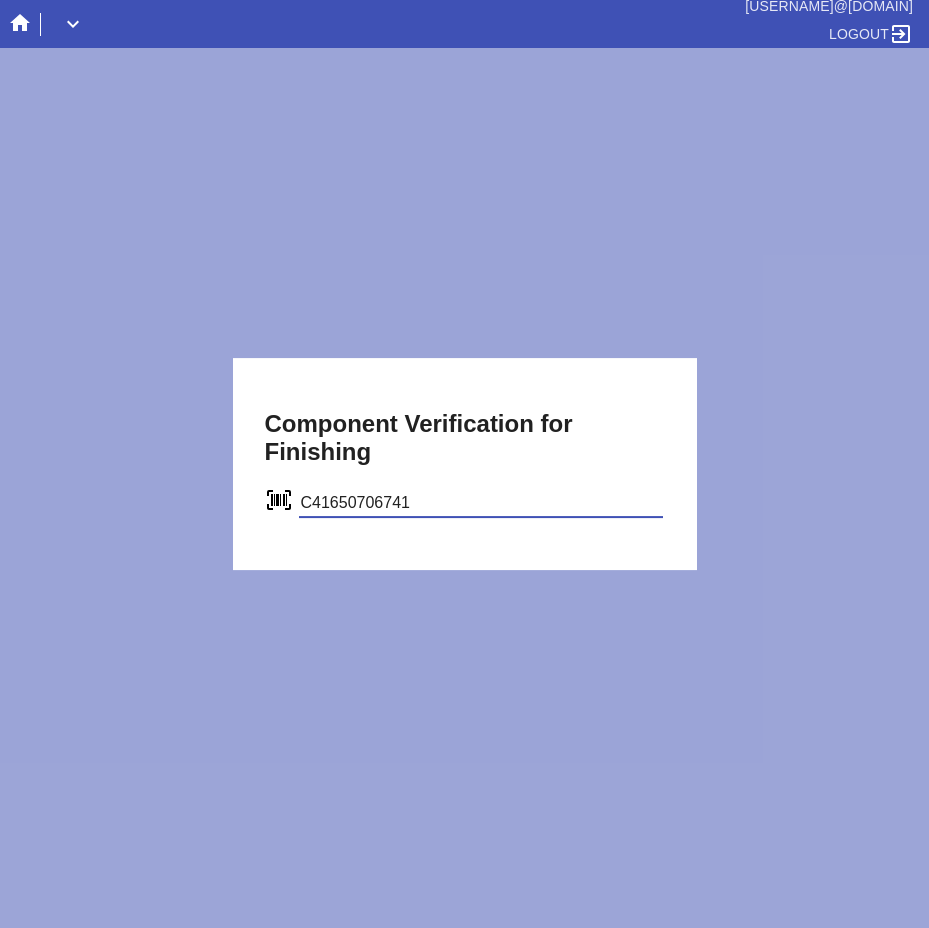 type on "C41650706741" 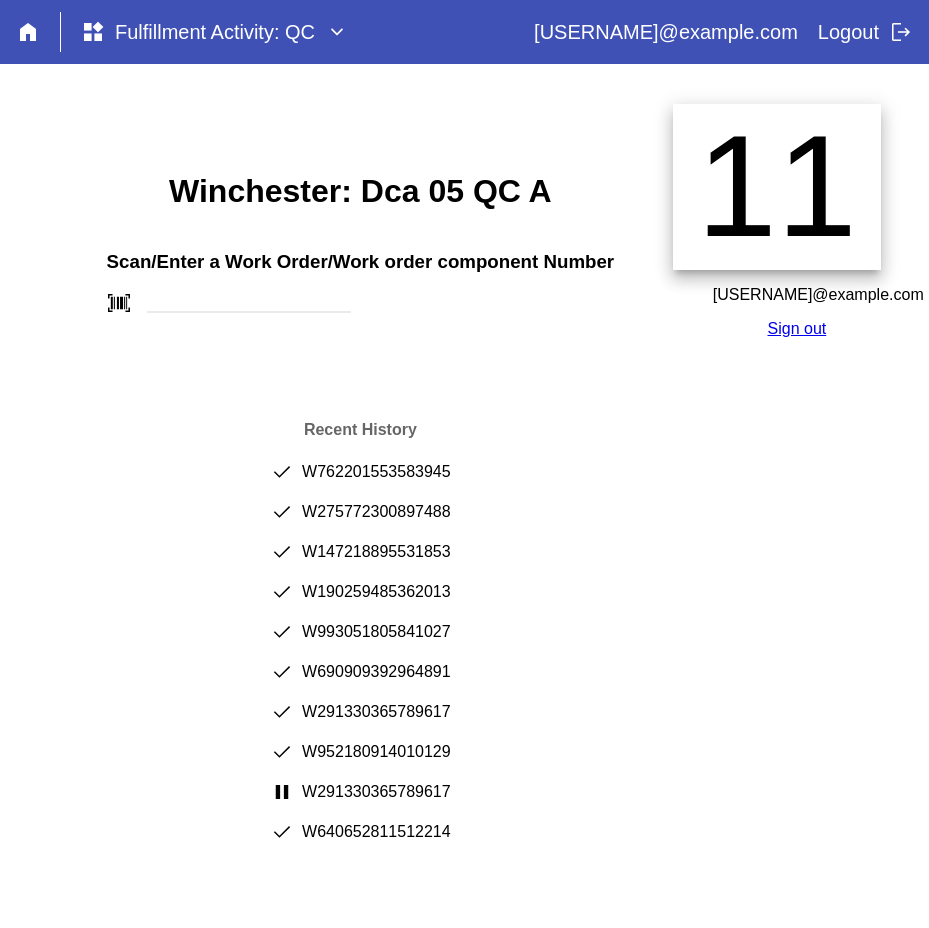 scroll, scrollTop: 0, scrollLeft: 0, axis: both 